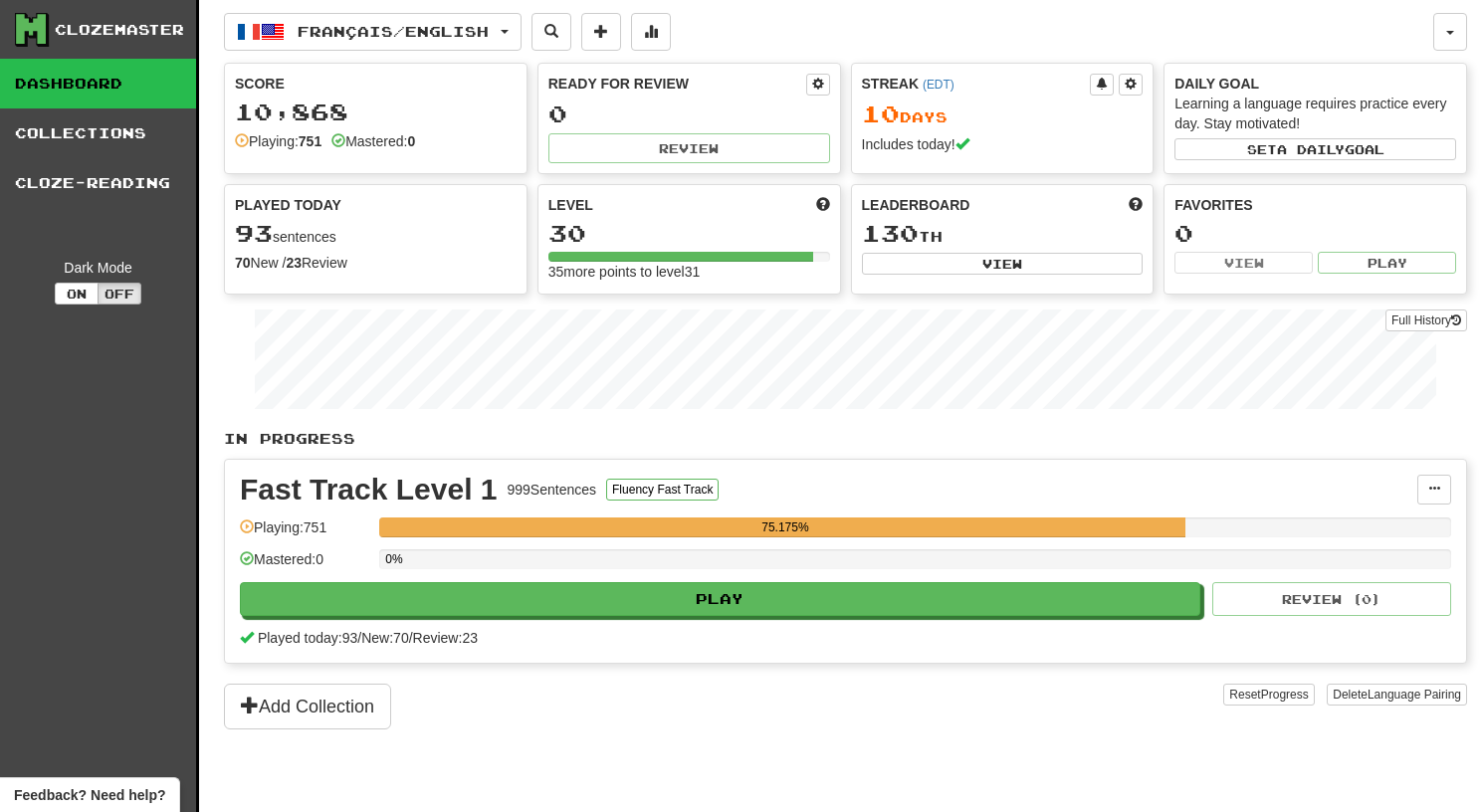 scroll, scrollTop: 0, scrollLeft: 0, axis: both 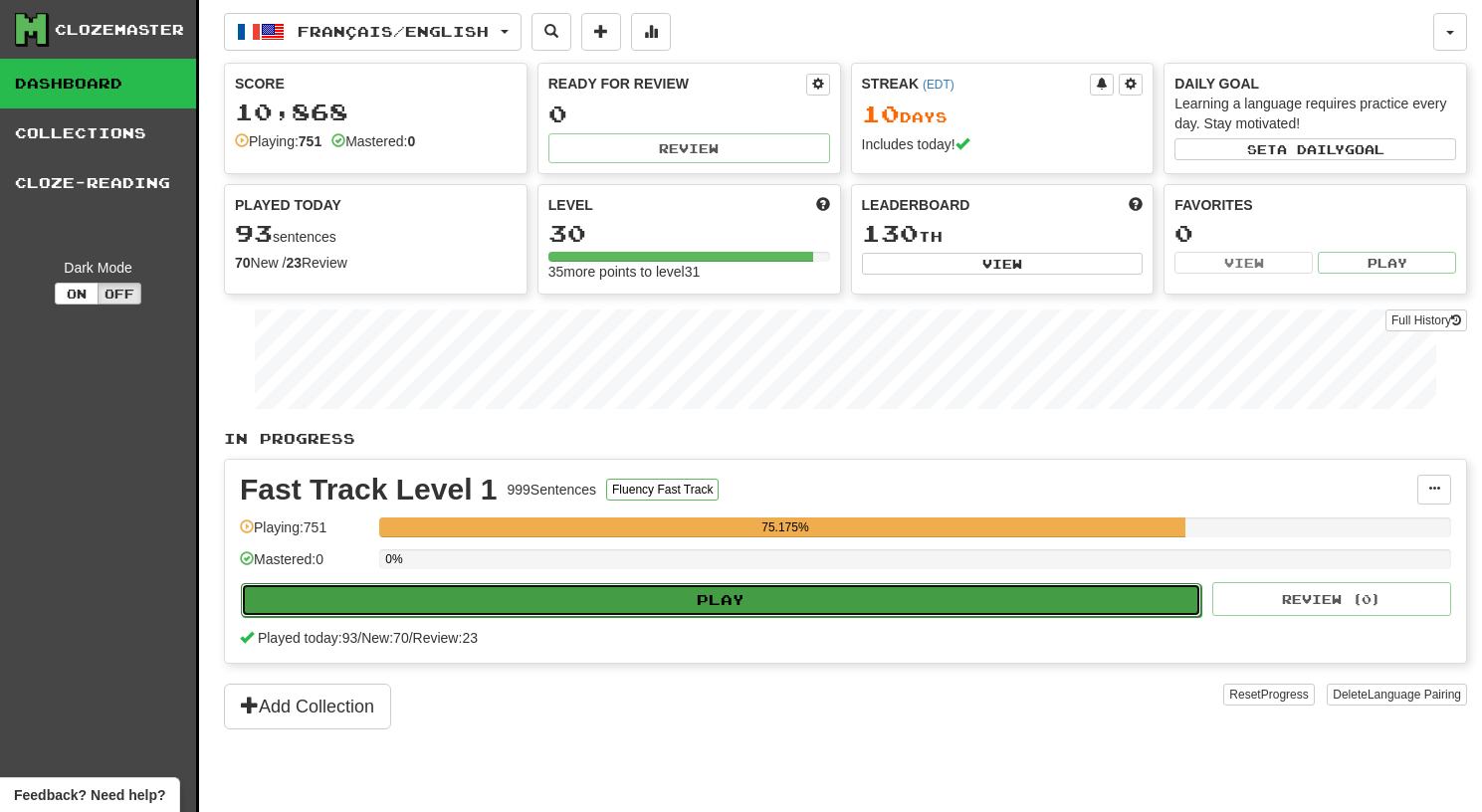 click on "Play" at bounding box center (721, 600) 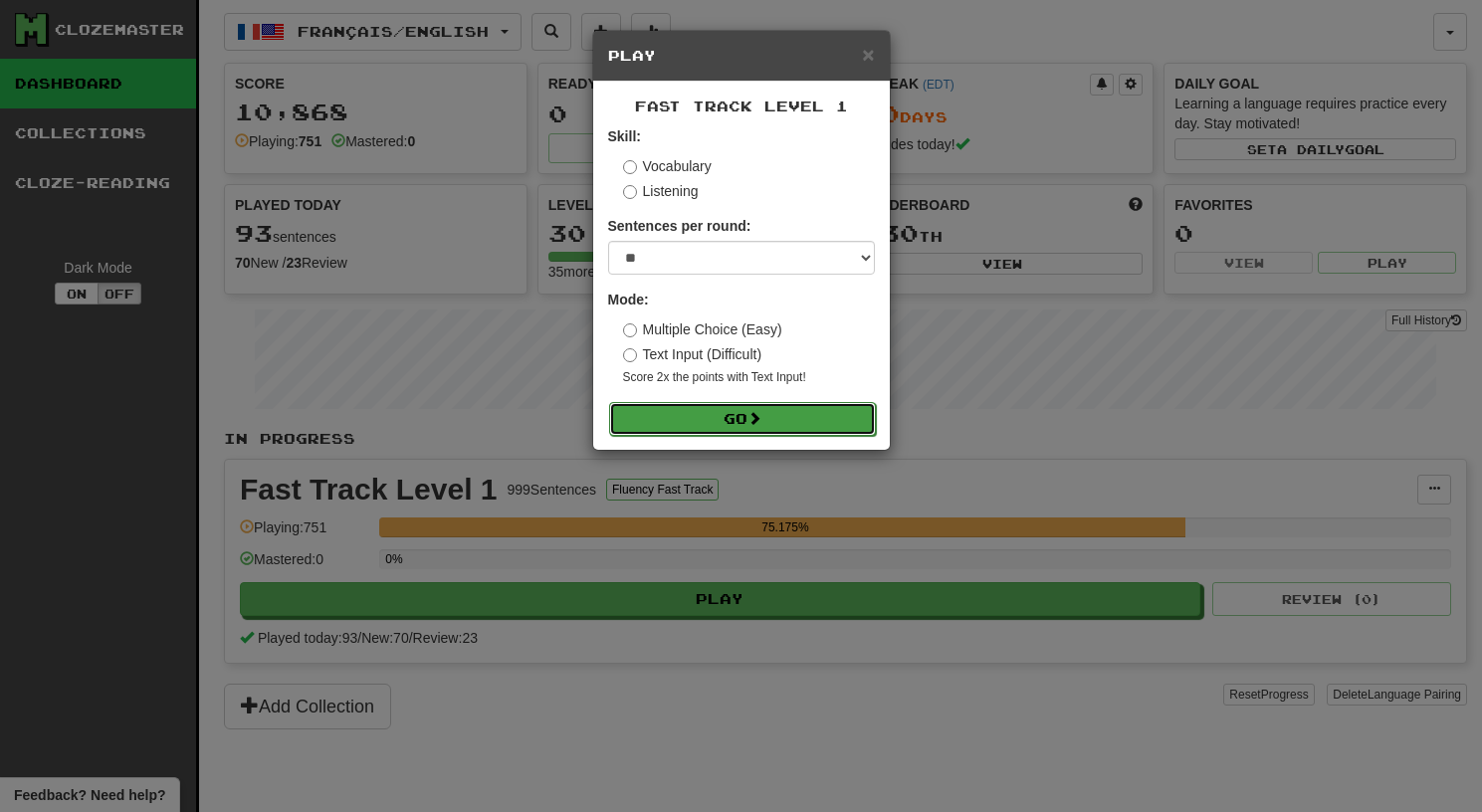 click on "Go" at bounding box center [742, 419] 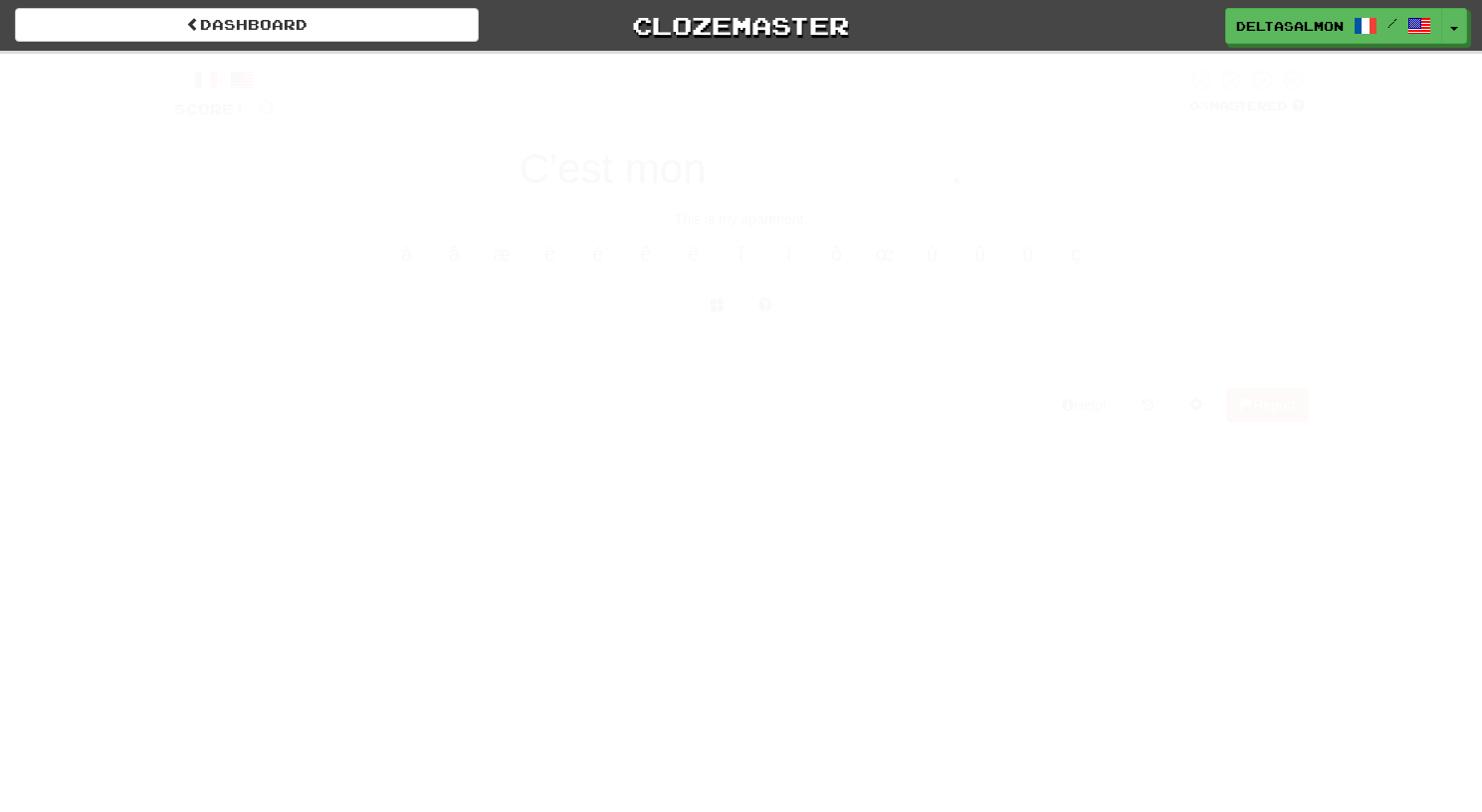 scroll, scrollTop: 0, scrollLeft: 0, axis: both 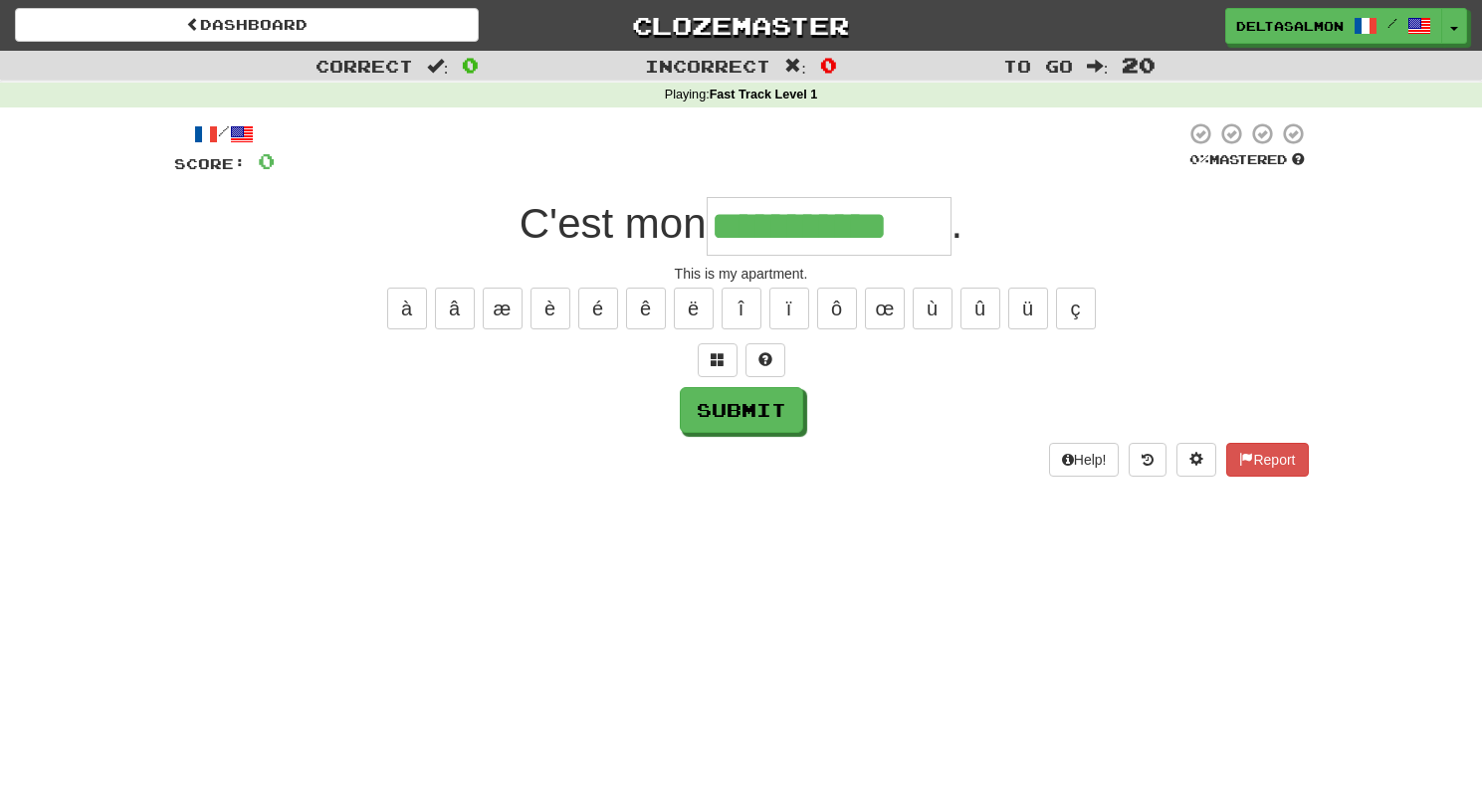 type on "**********" 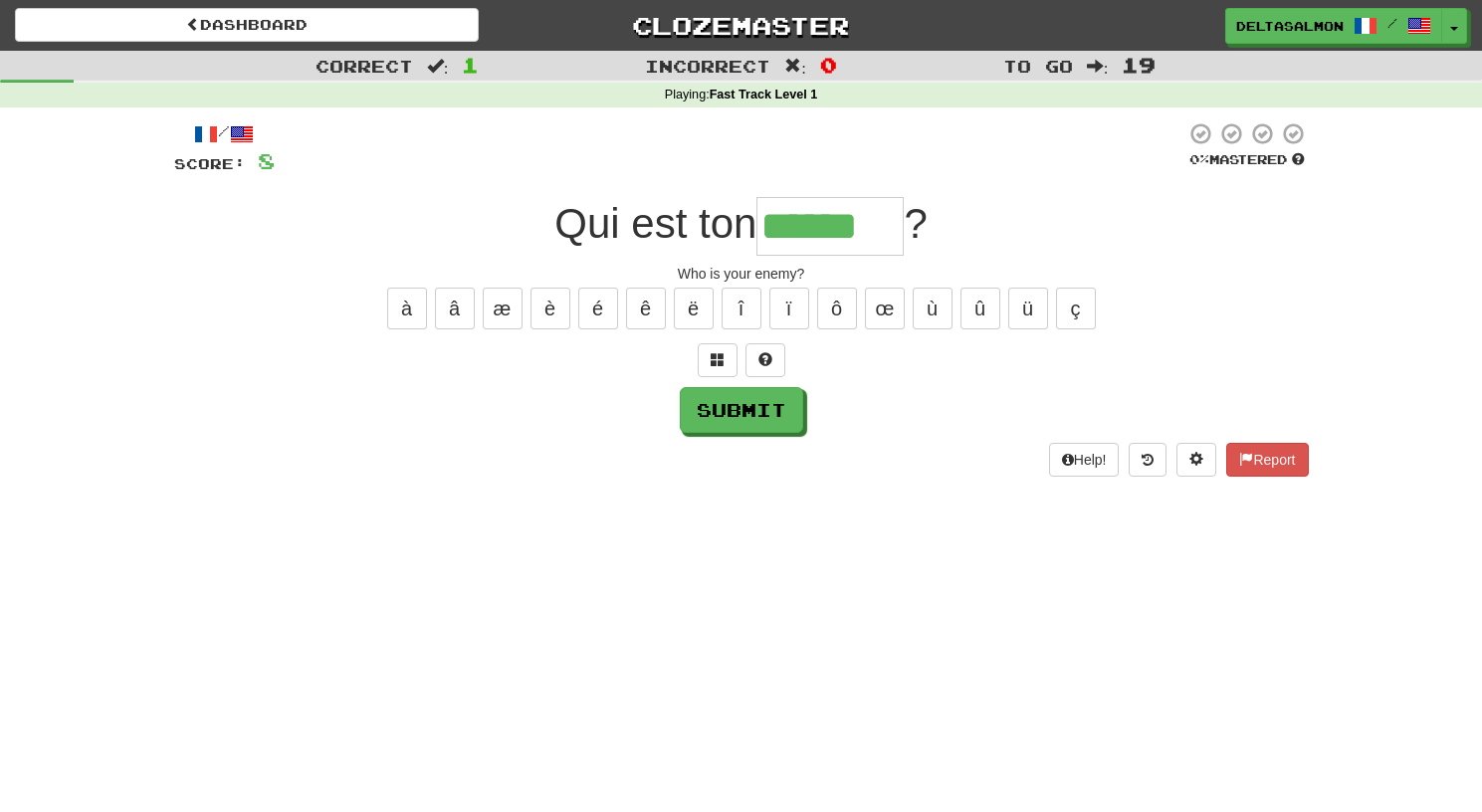 type on "******" 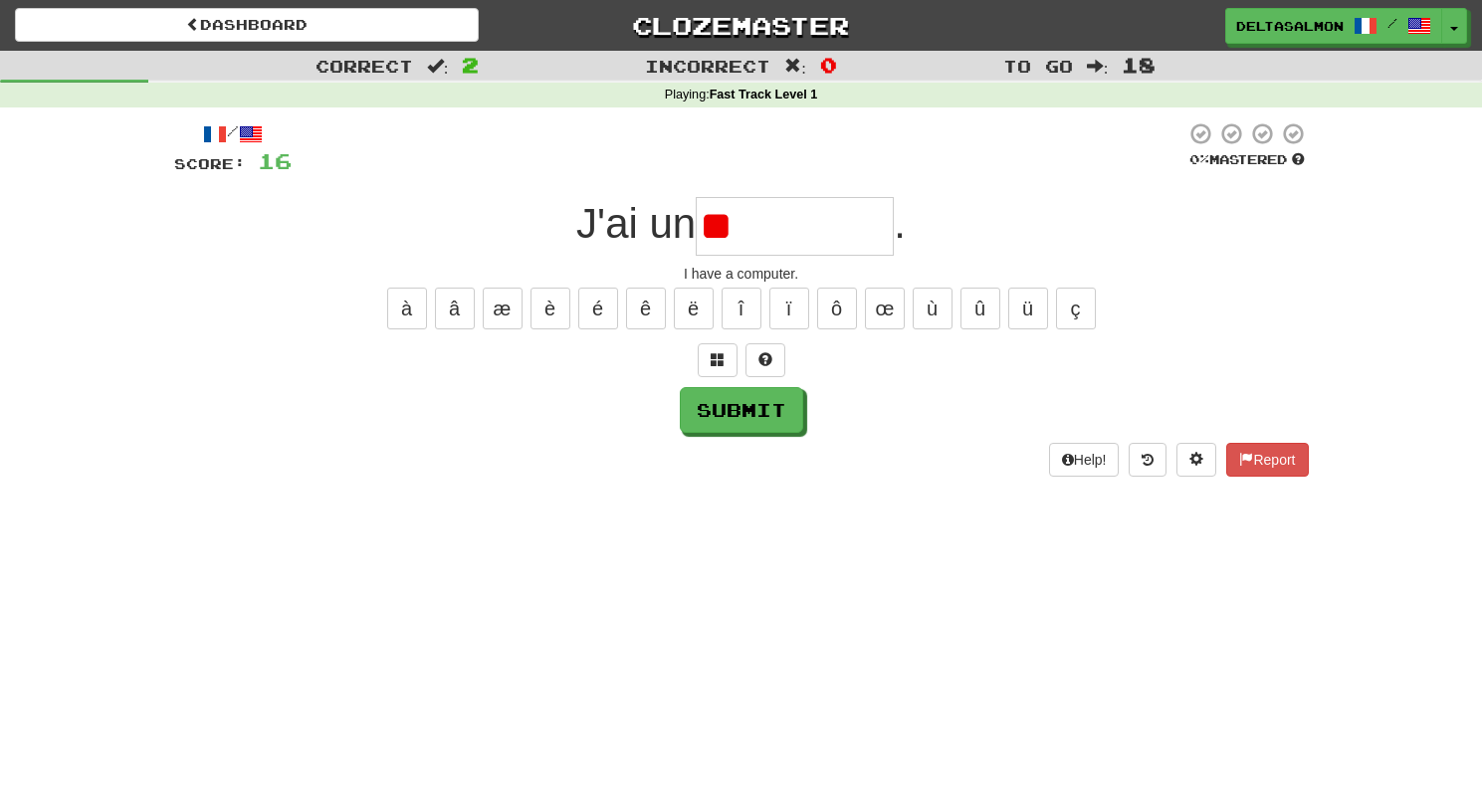 type on "*" 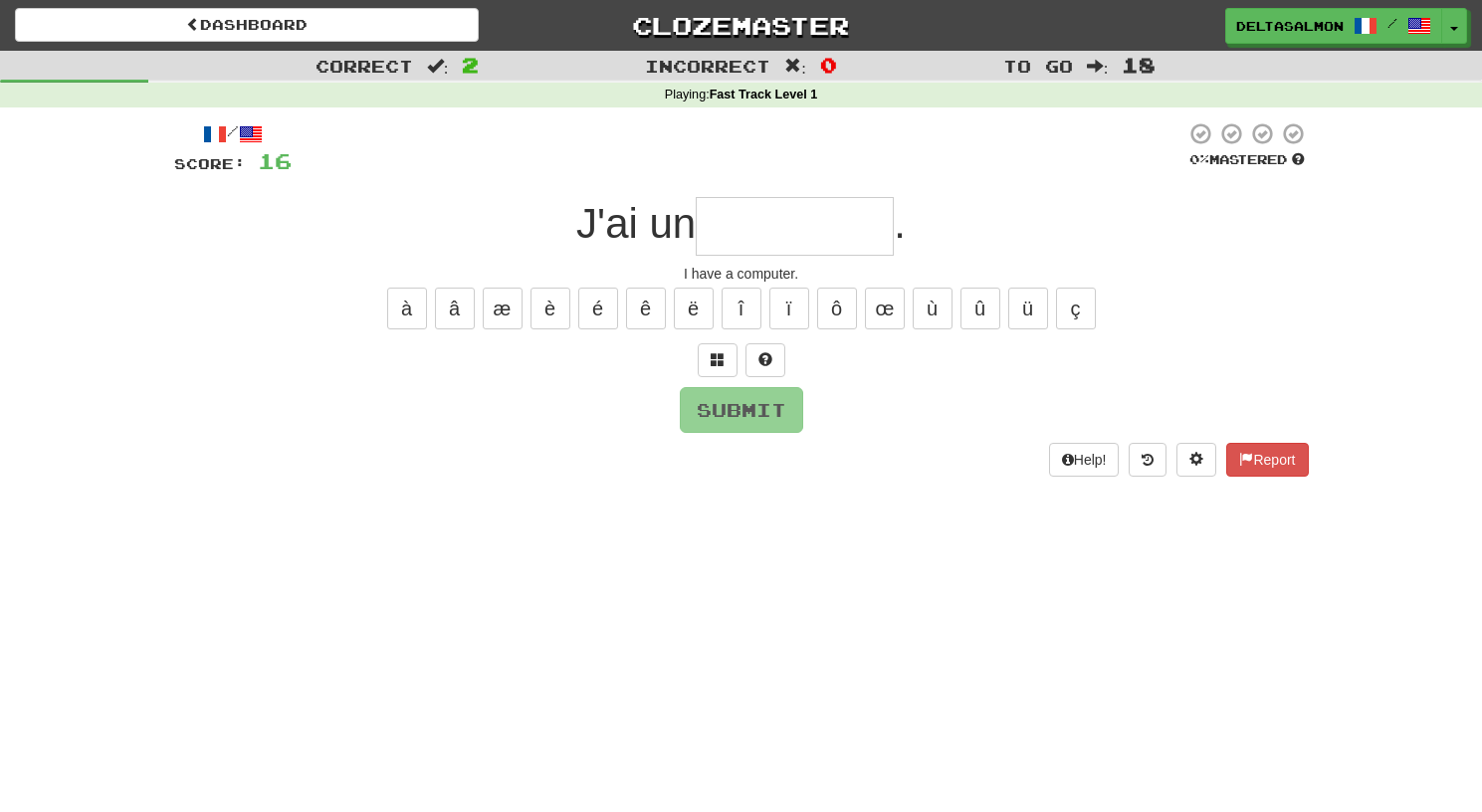 type on "*" 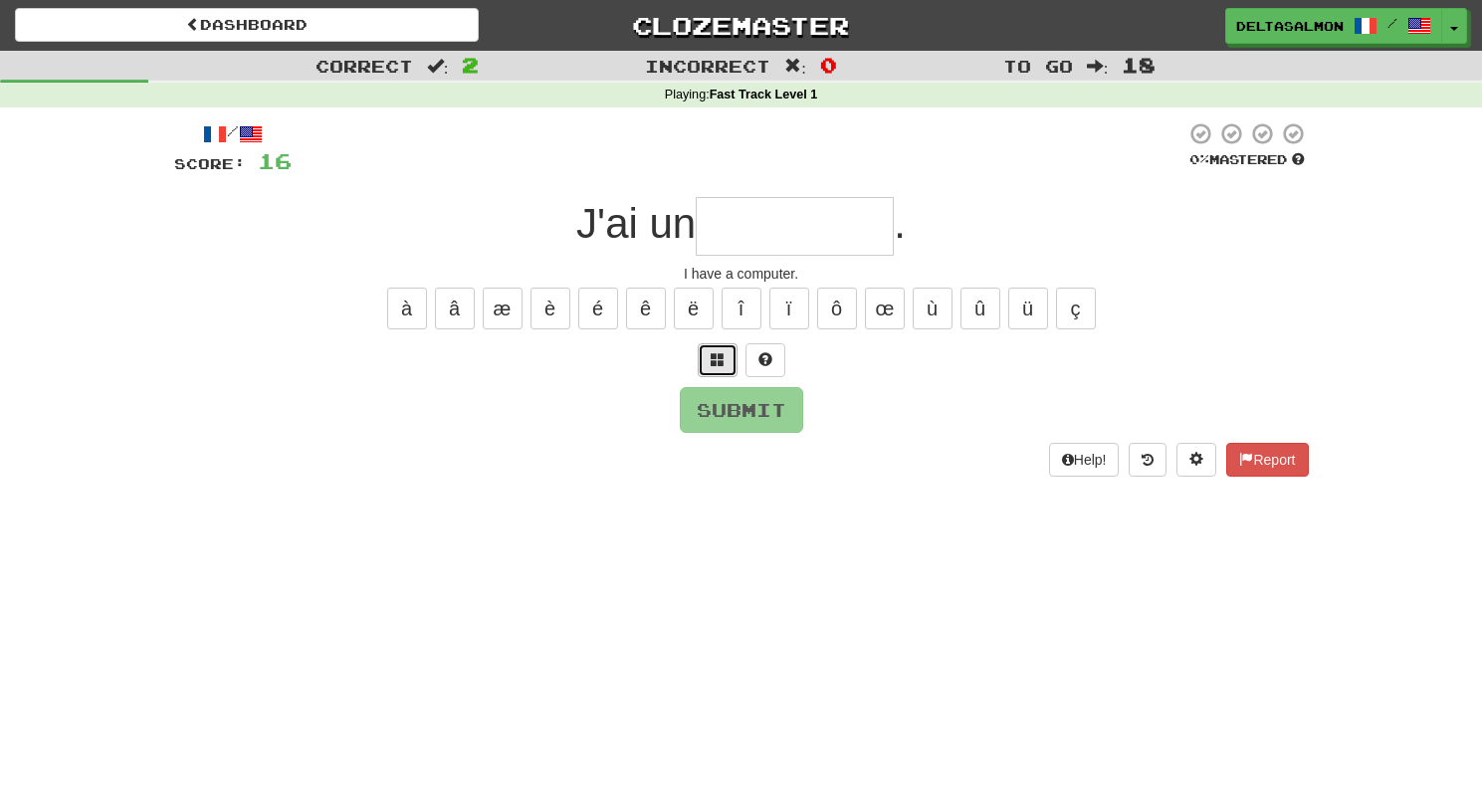 click at bounding box center (718, 359) 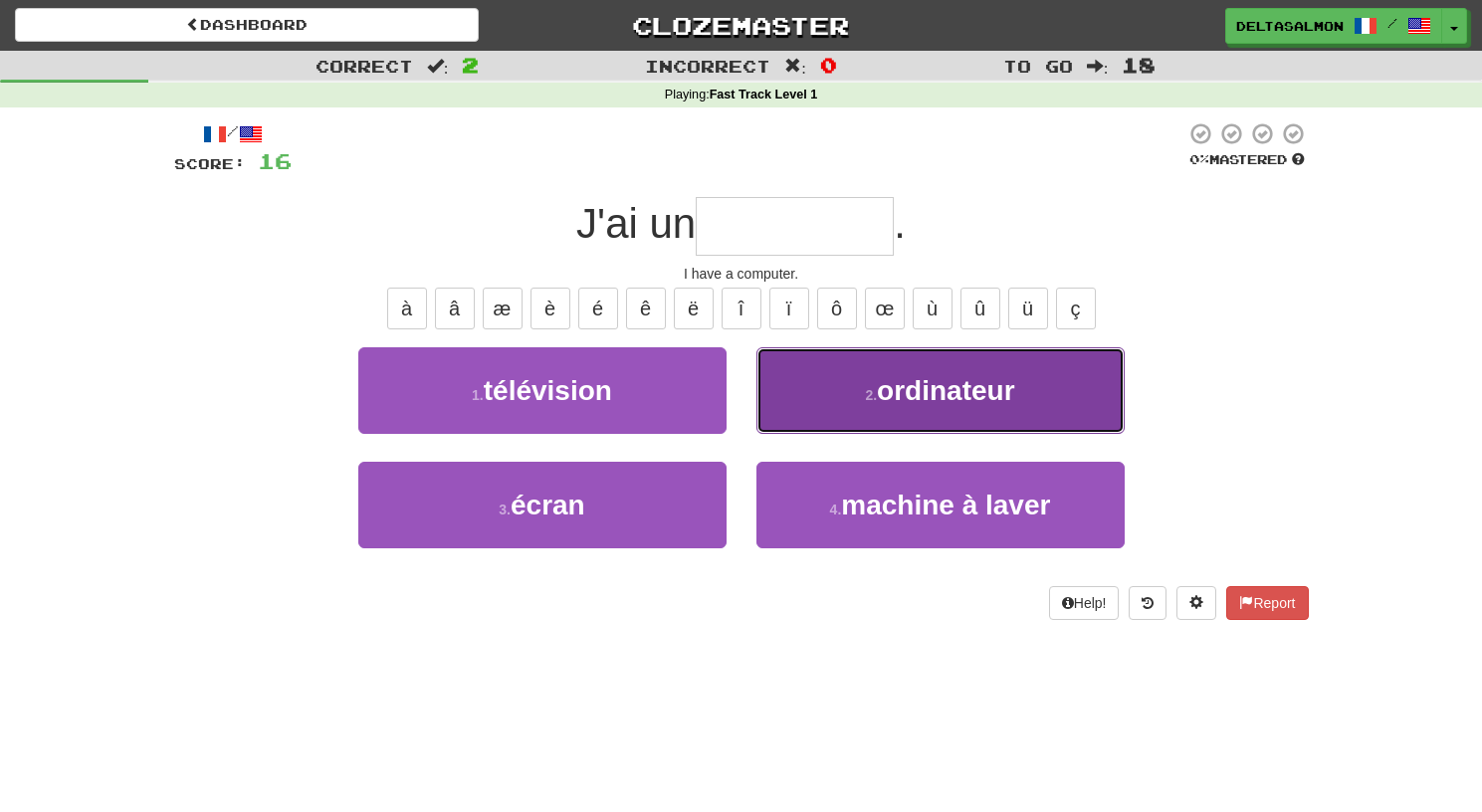 click on "2 .  ordinateur" at bounding box center (941, 390) 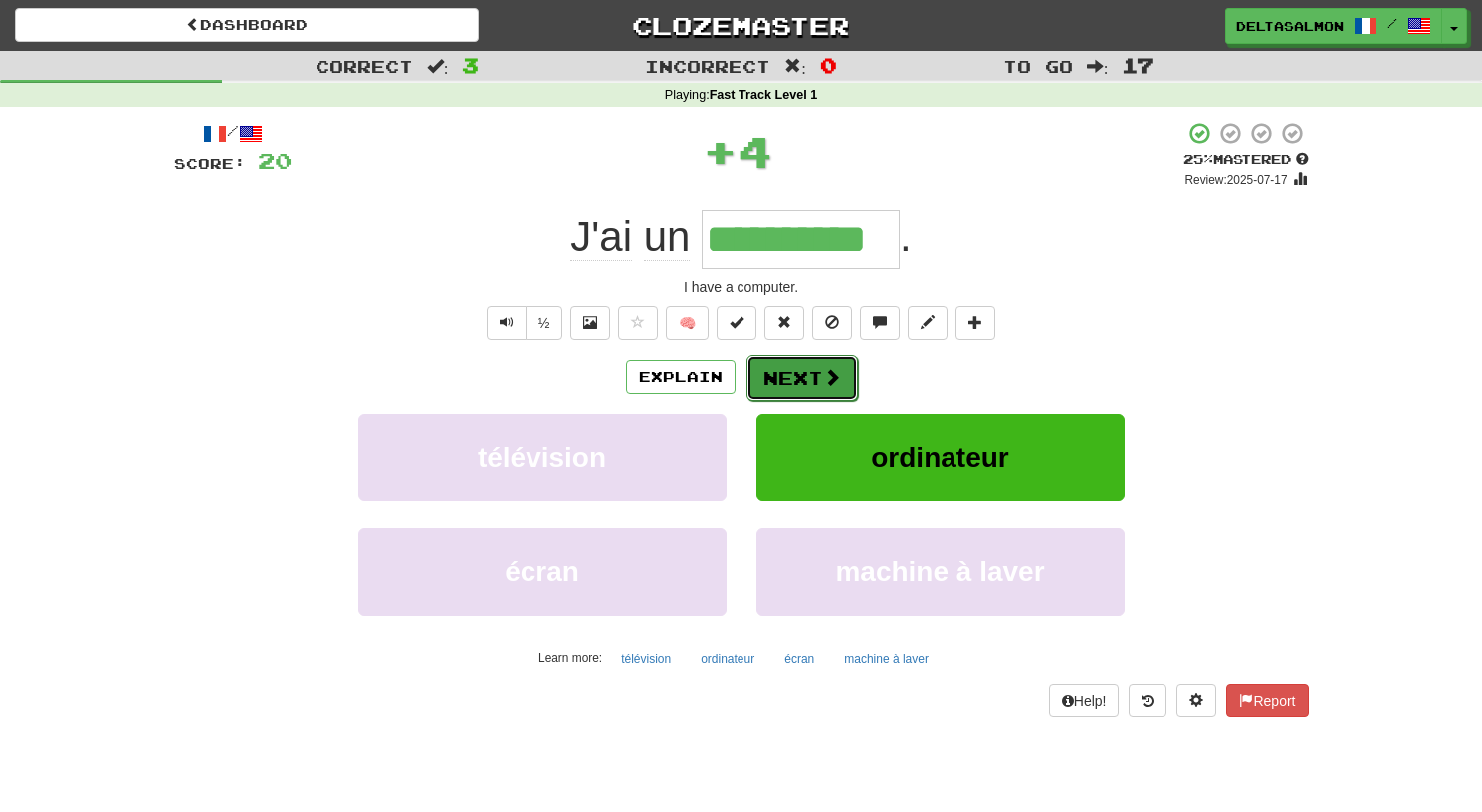 click at bounding box center (832, 377) 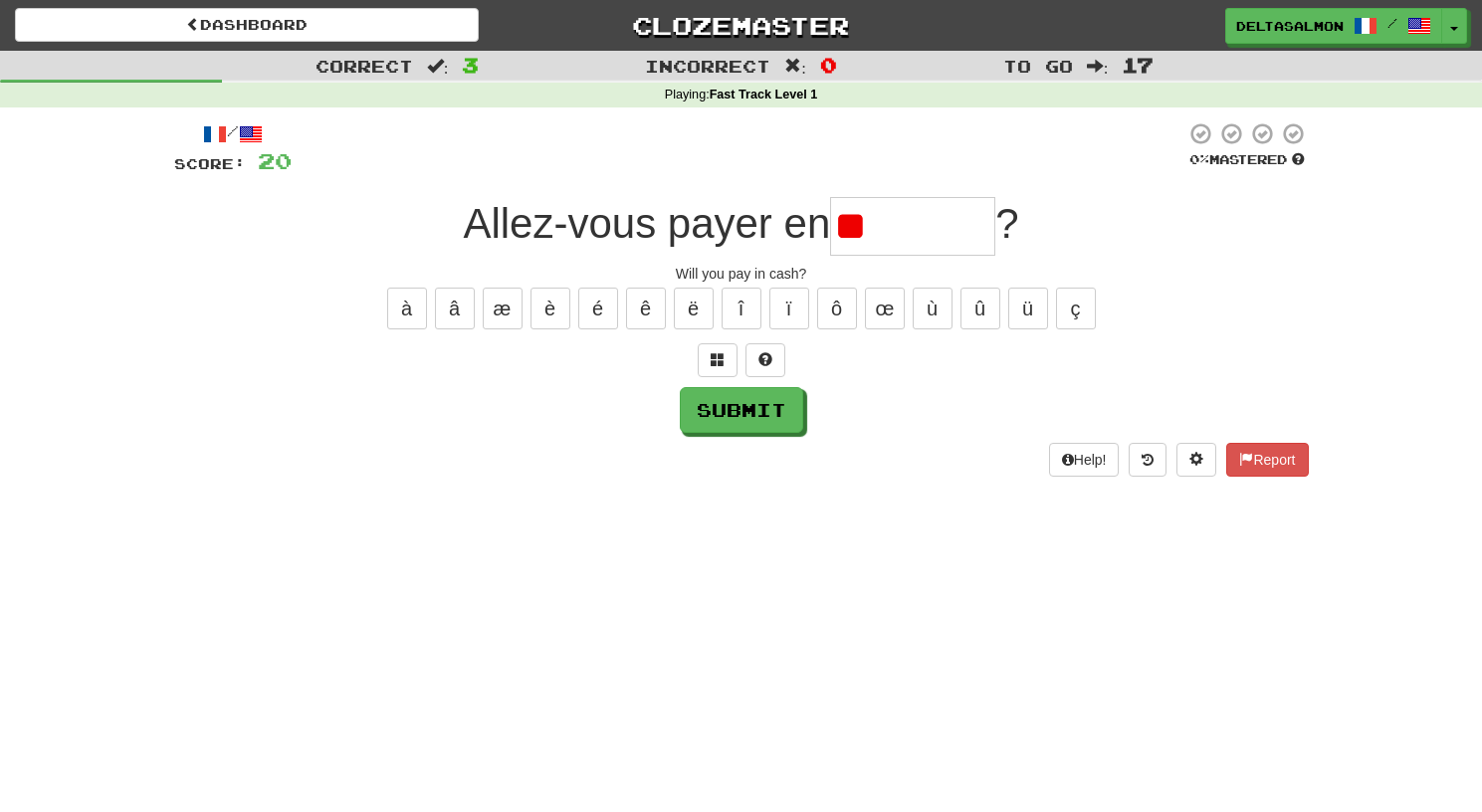 type on "*" 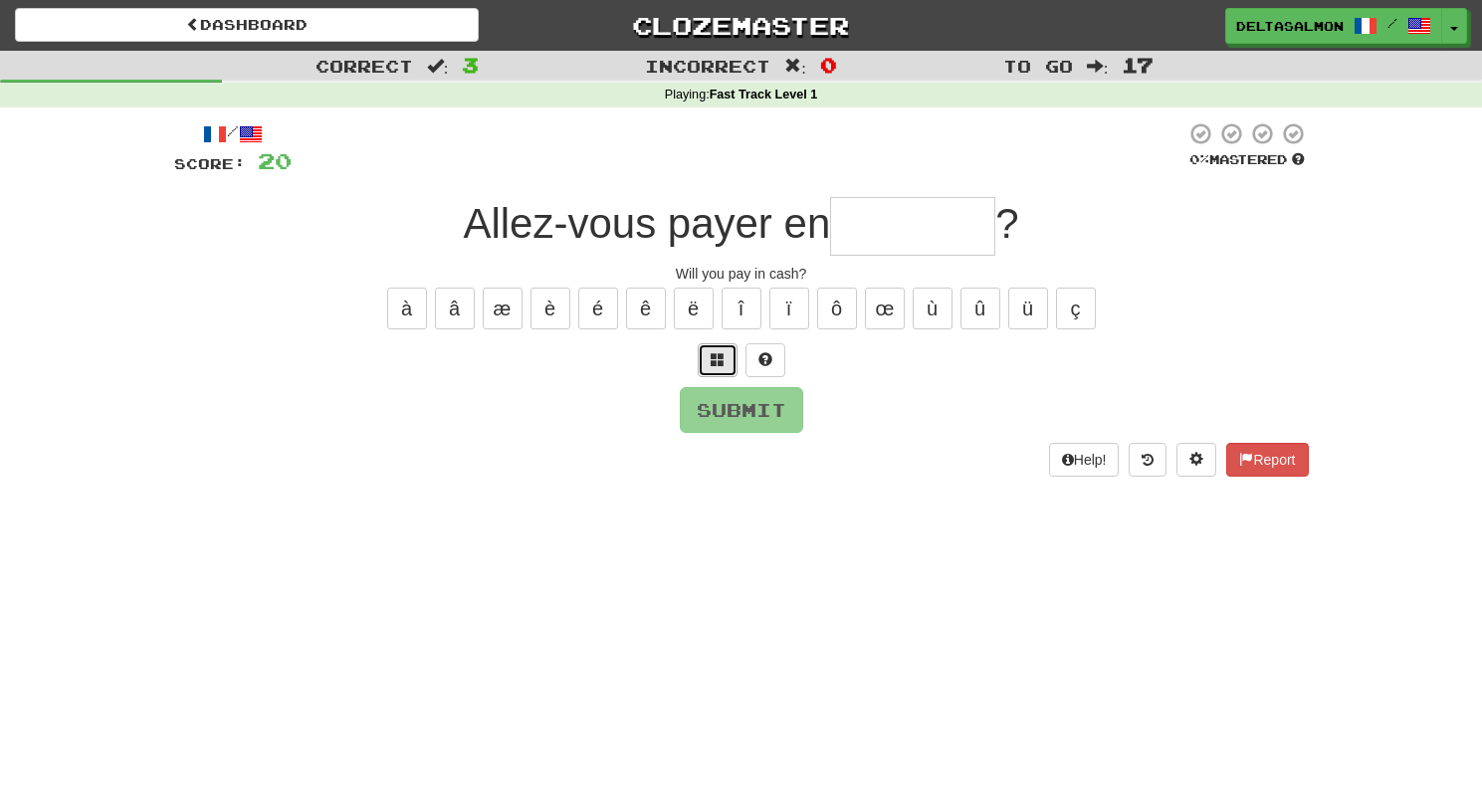 click at bounding box center (718, 359) 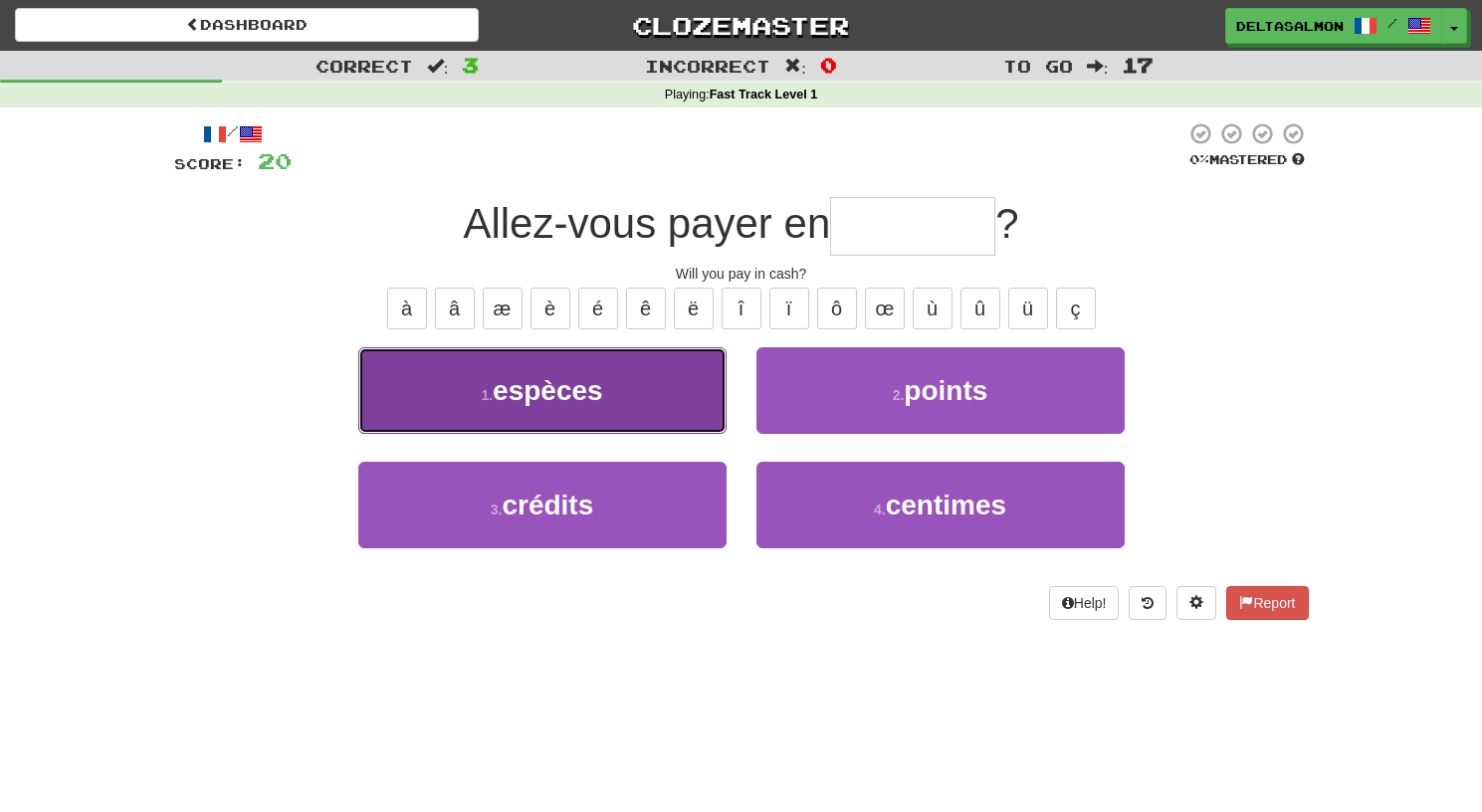 click on "1 .  espèces" at bounding box center (542, 390) 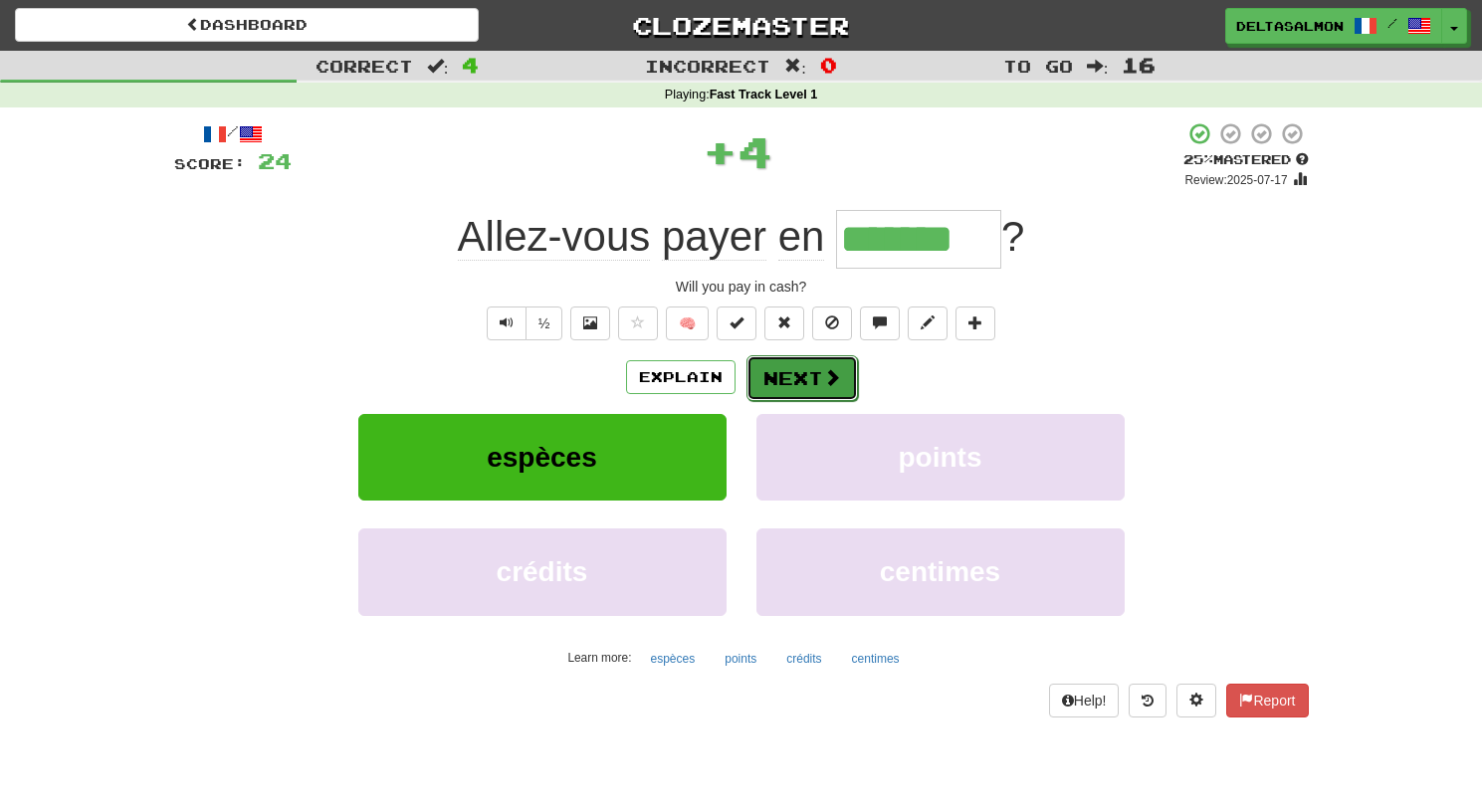 click on "Next" at bounding box center (802, 378) 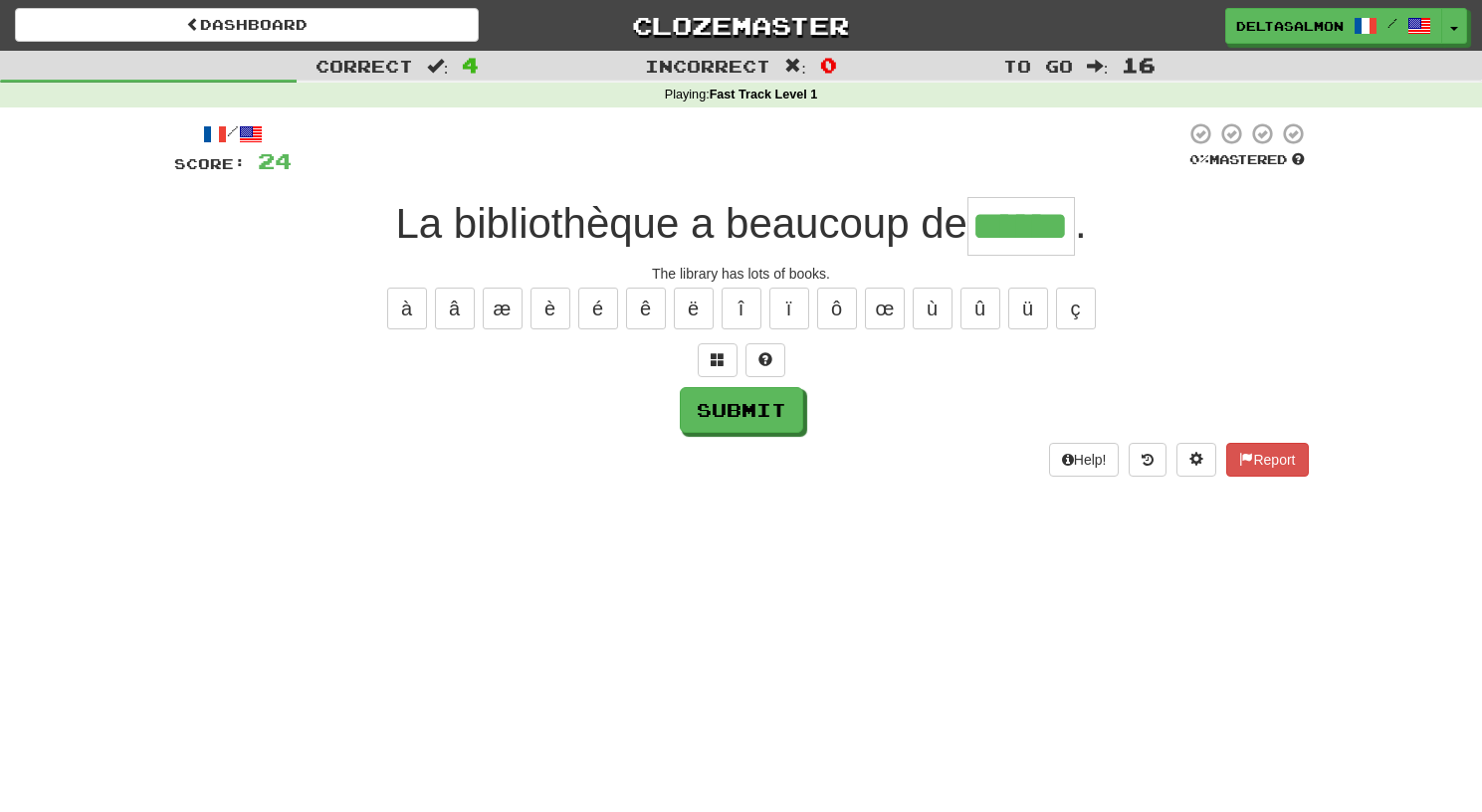 type on "******" 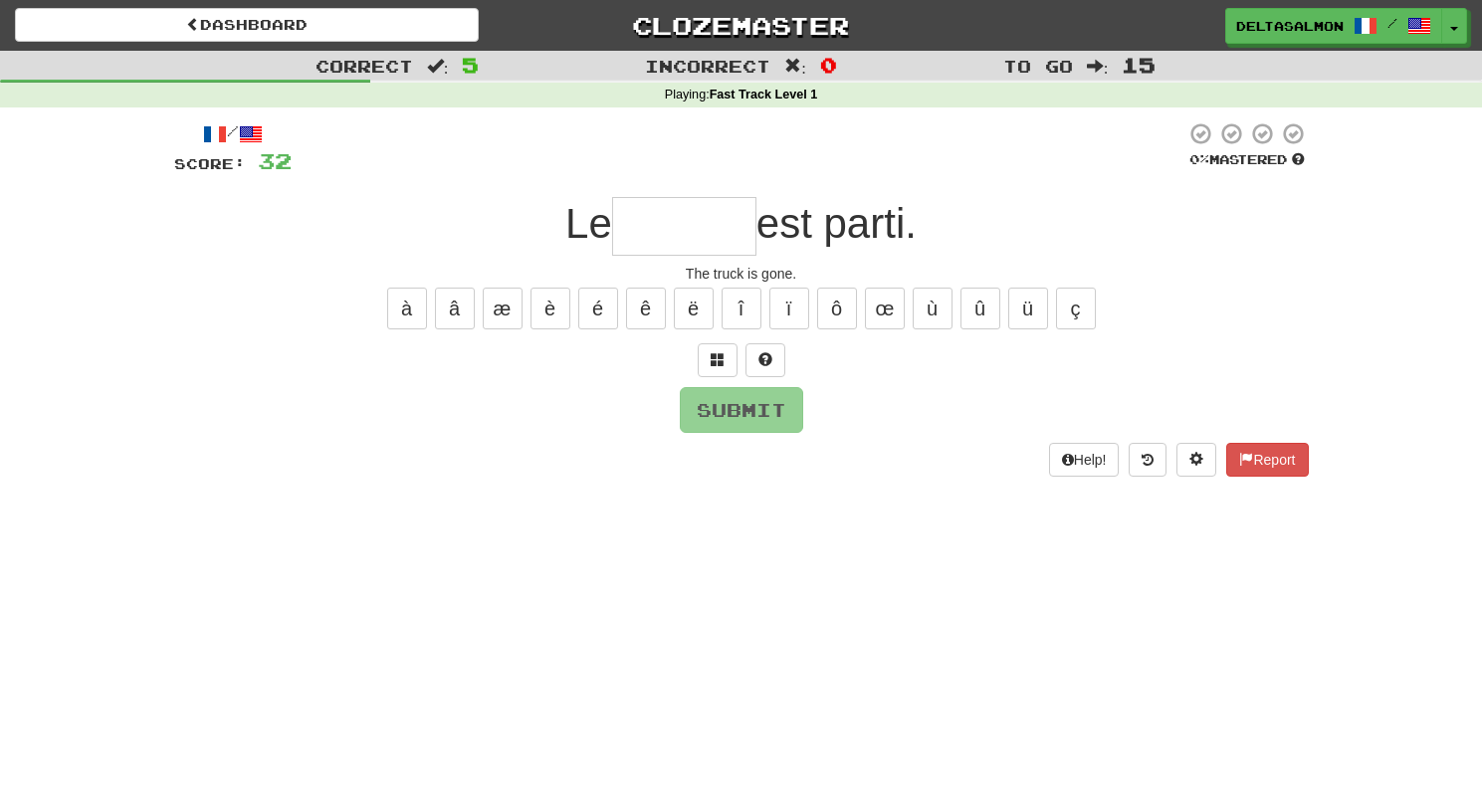 type on "*" 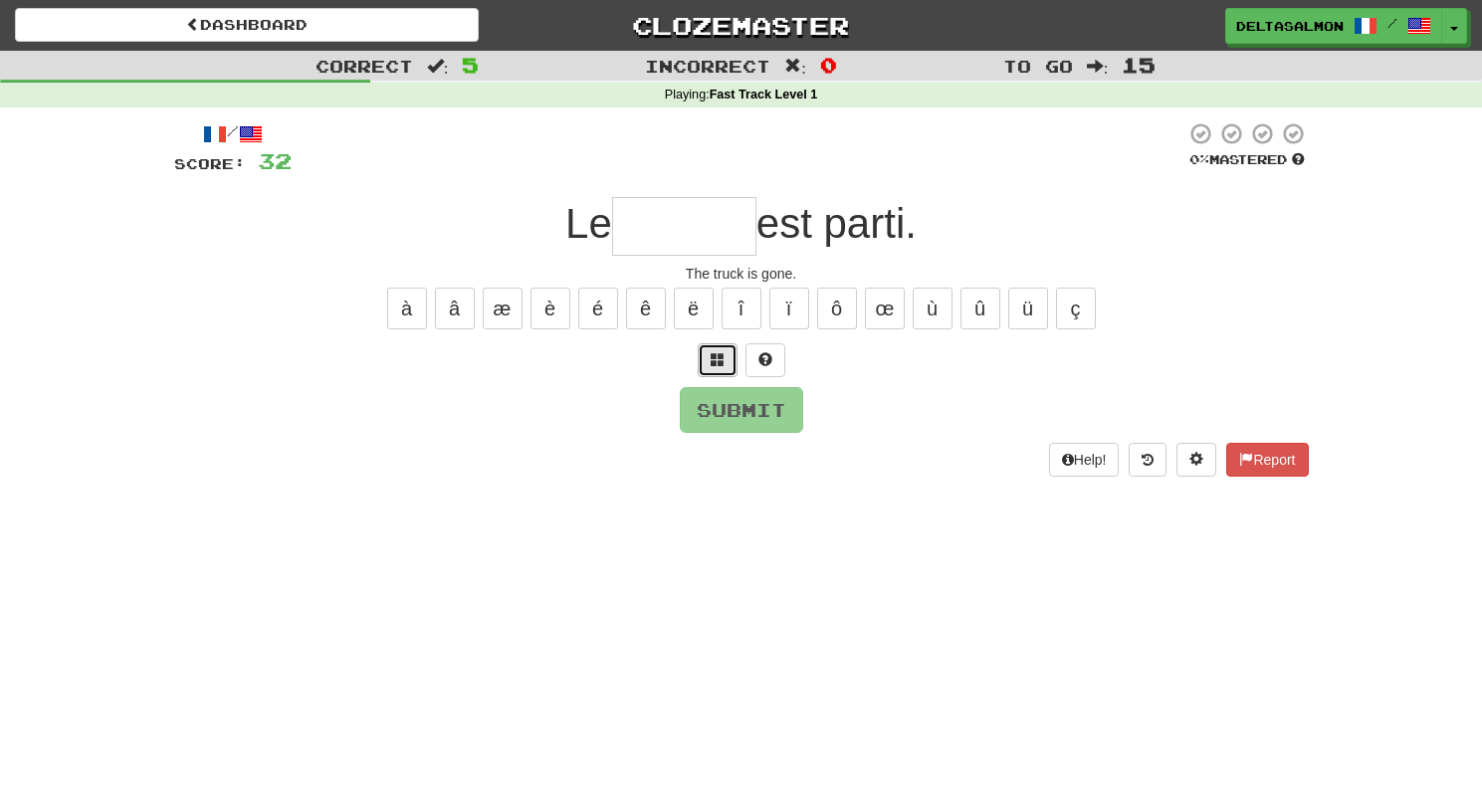 click at bounding box center (718, 360) 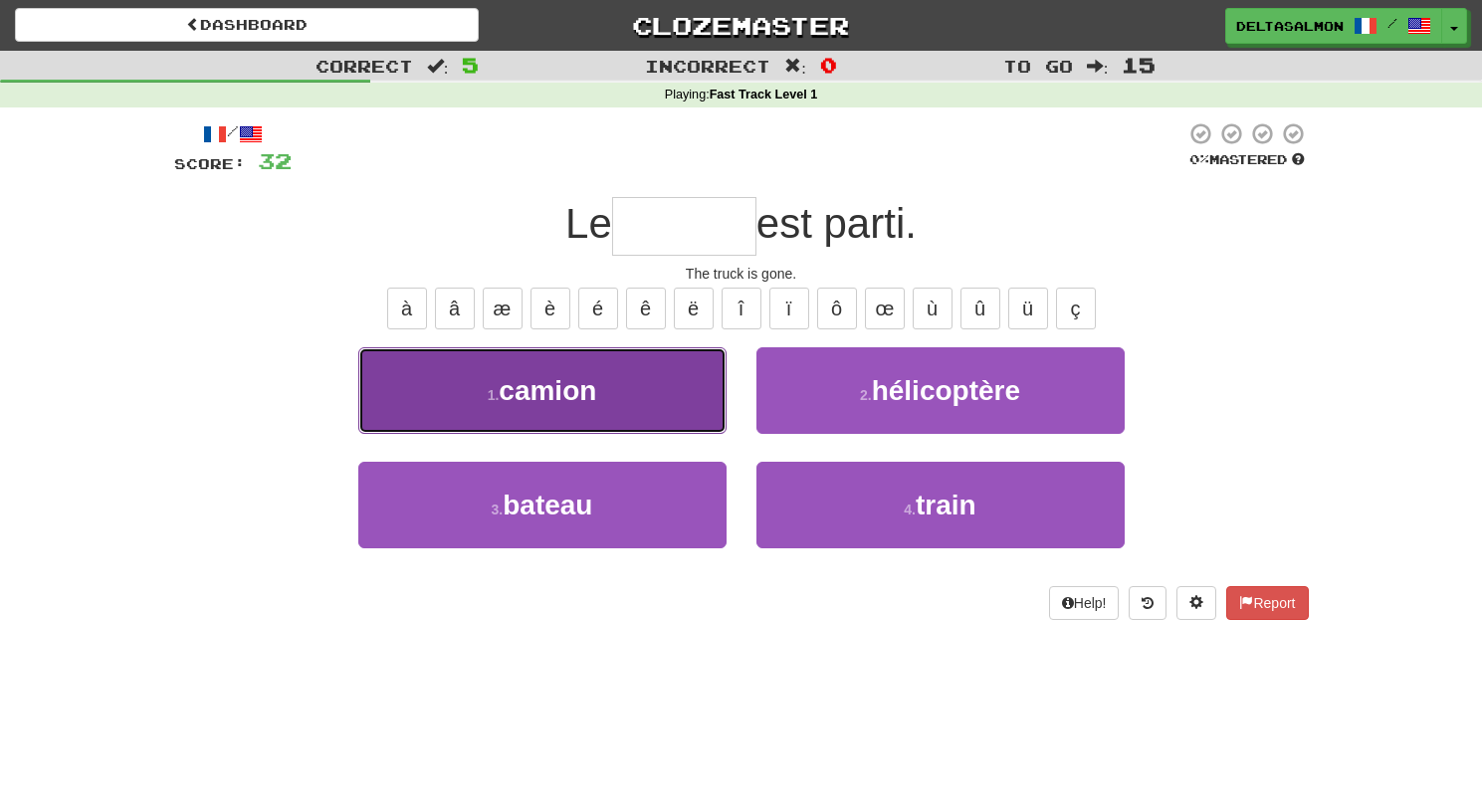 click on "1 .  camion" at bounding box center (542, 390) 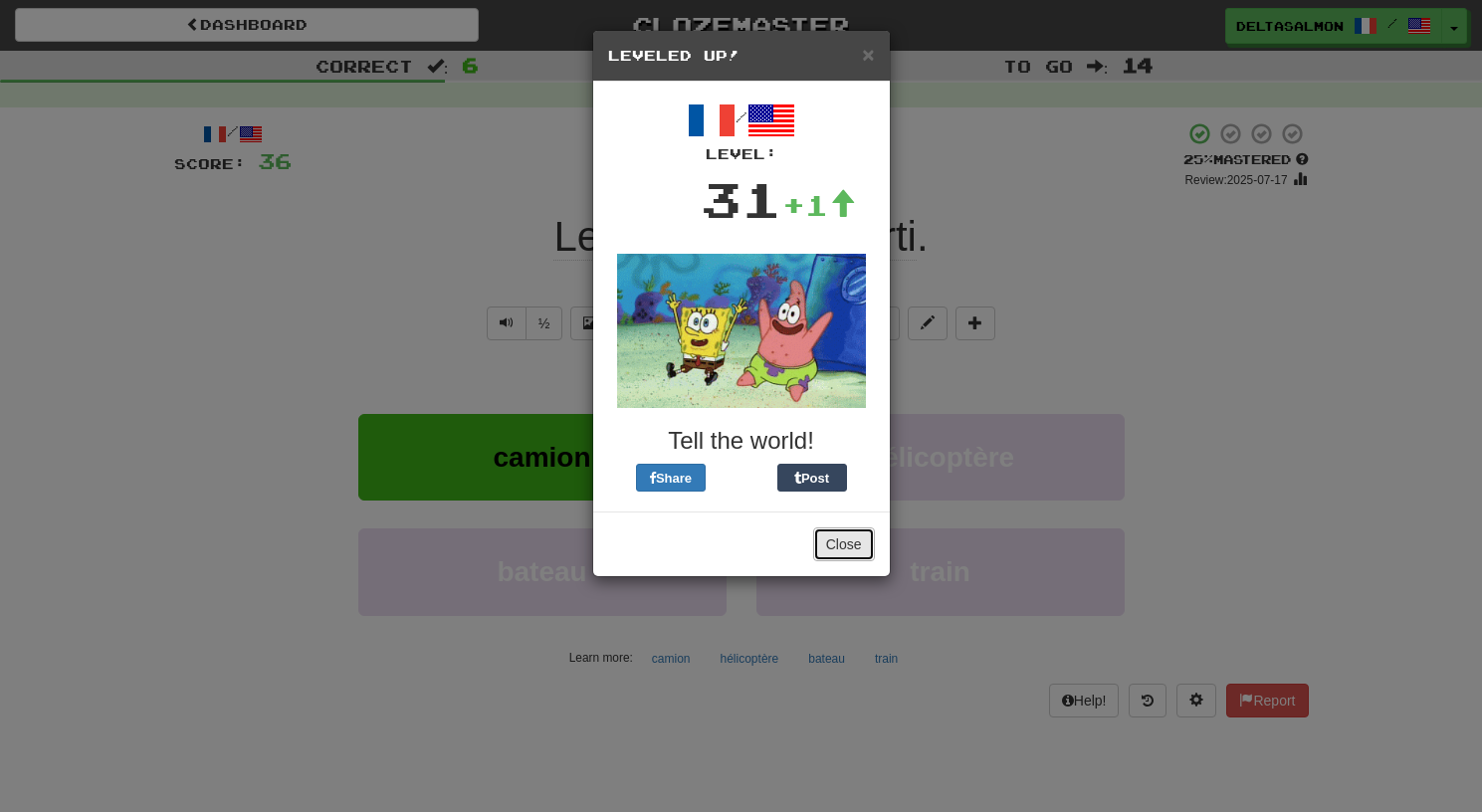 click on "Close" at bounding box center [844, 544] 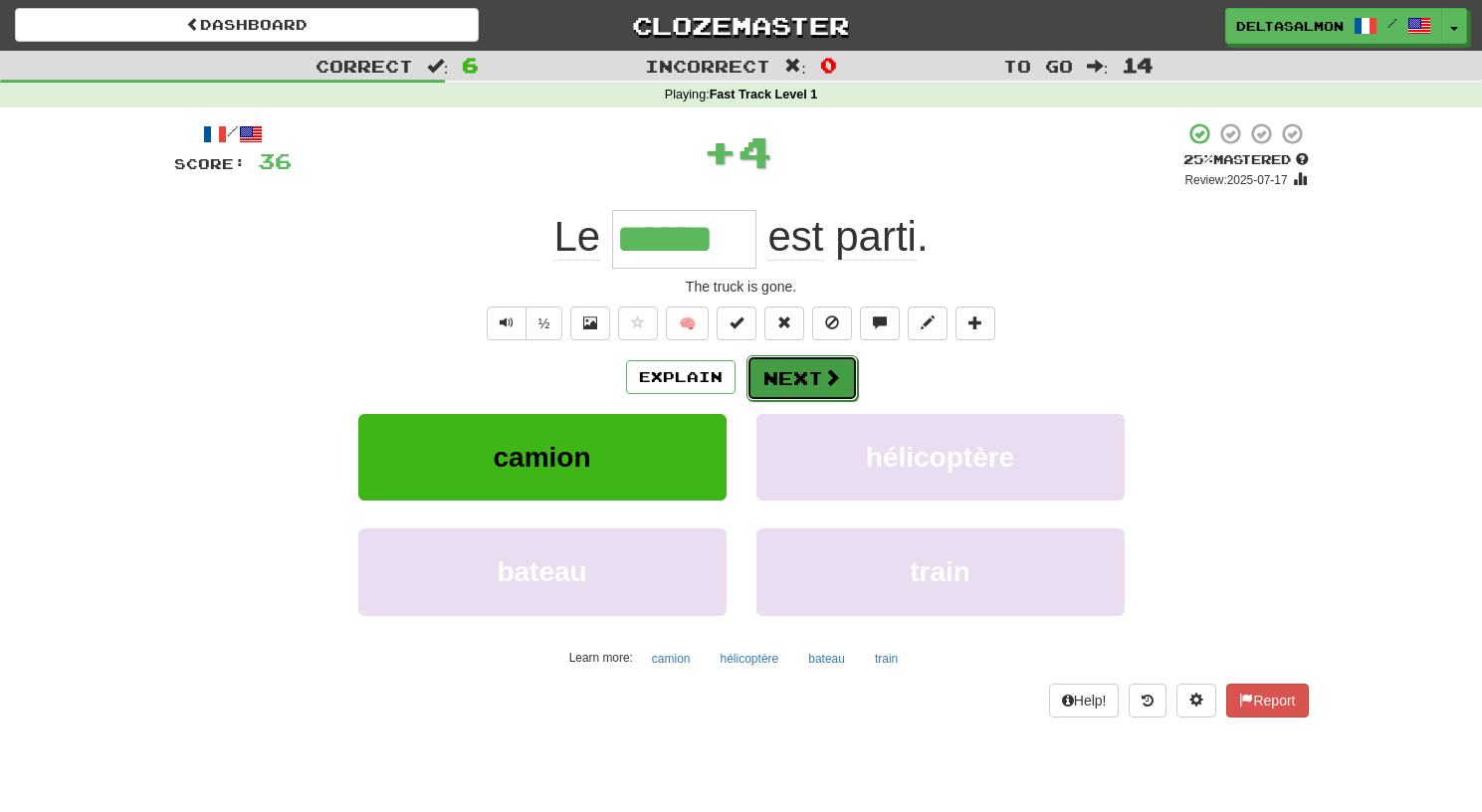click at bounding box center (832, 377) 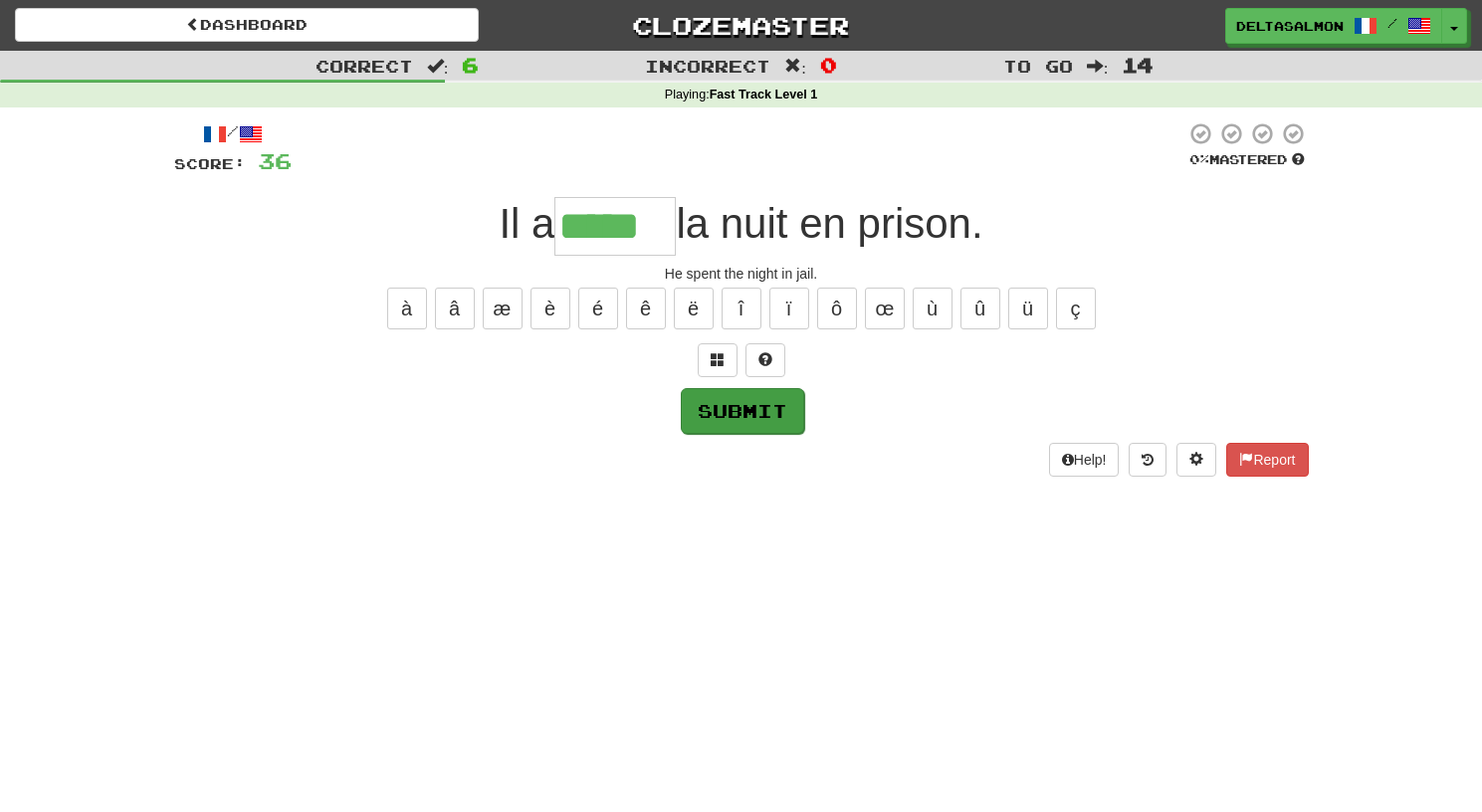 type on "*****" 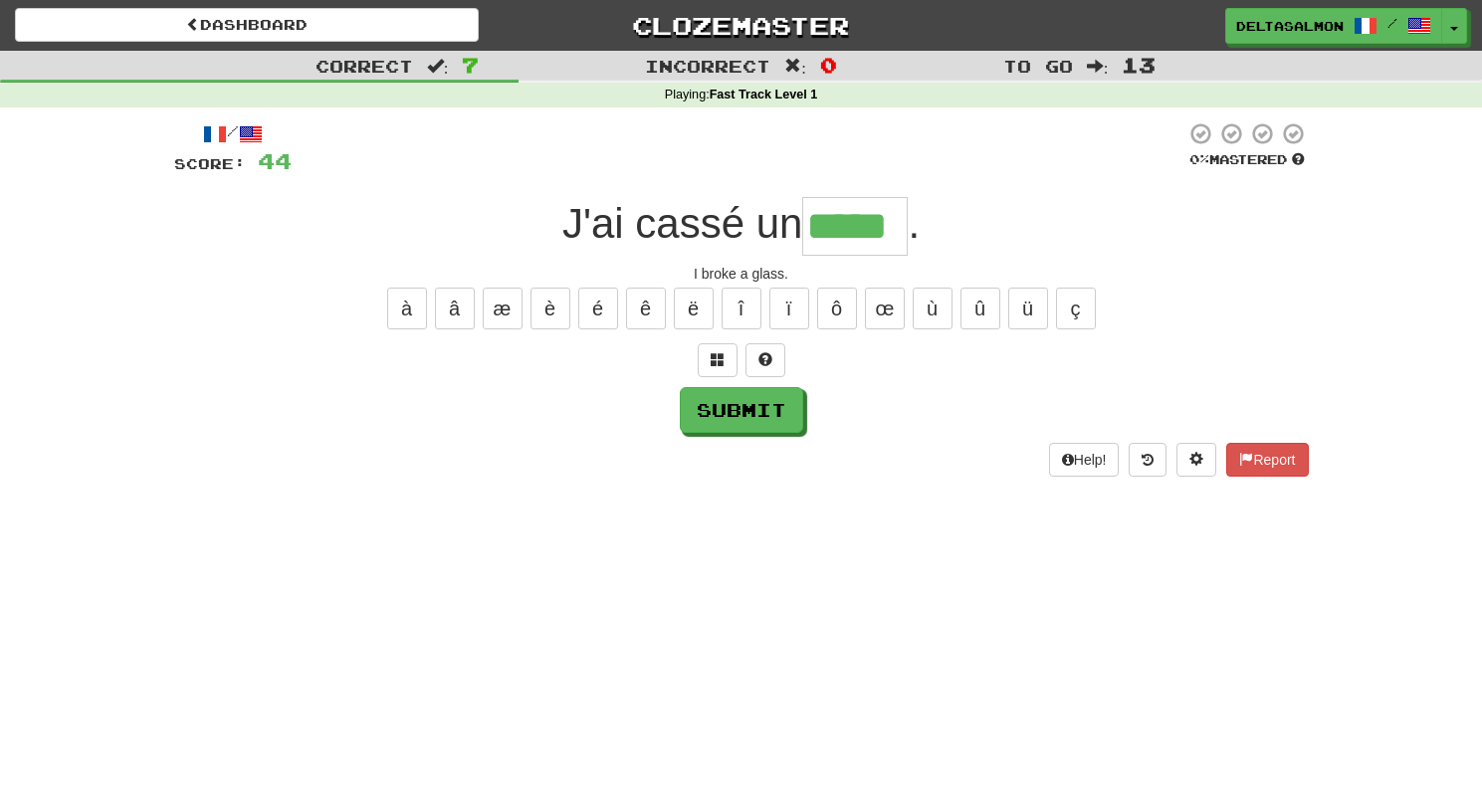 type on "*****" 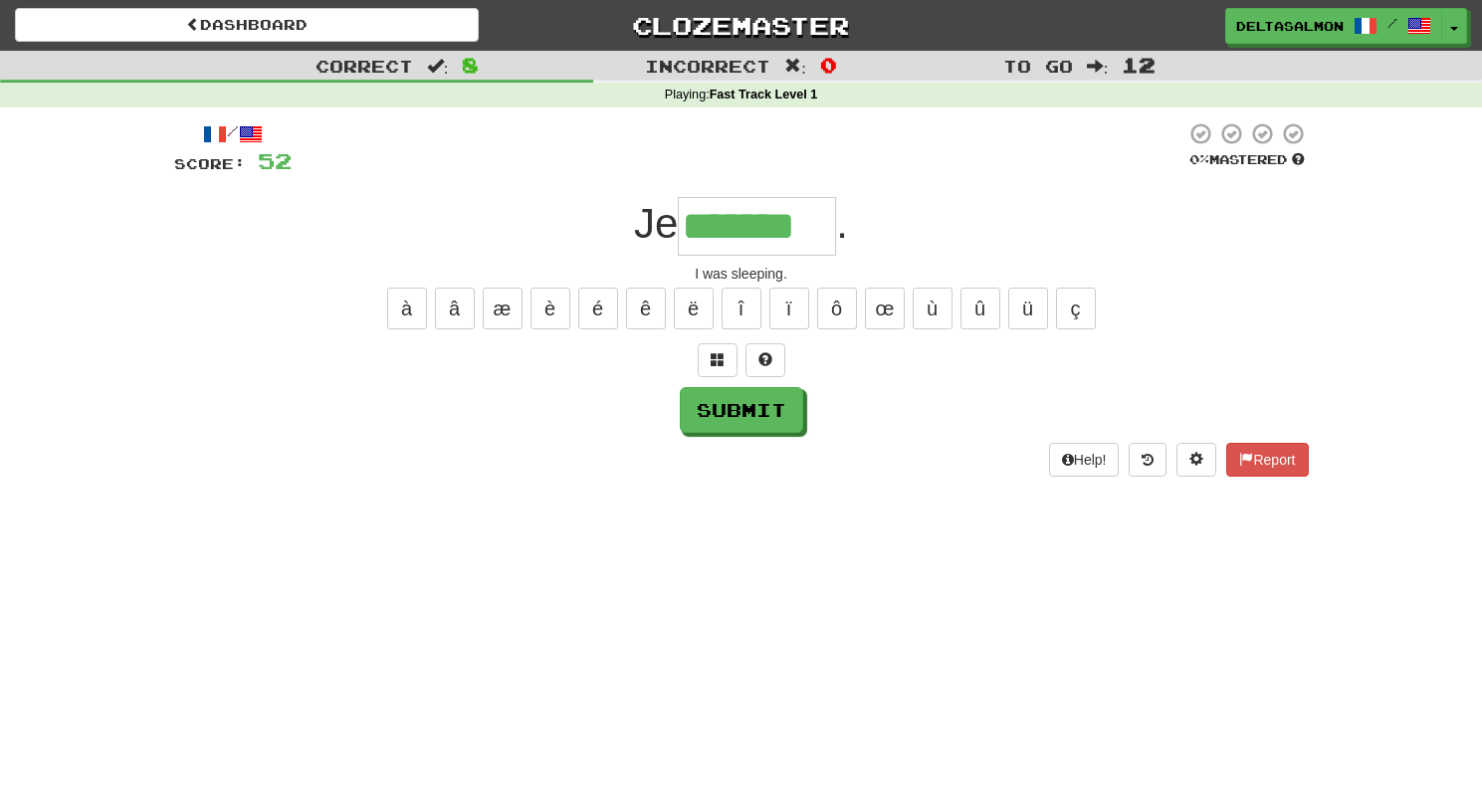 type on "*******" 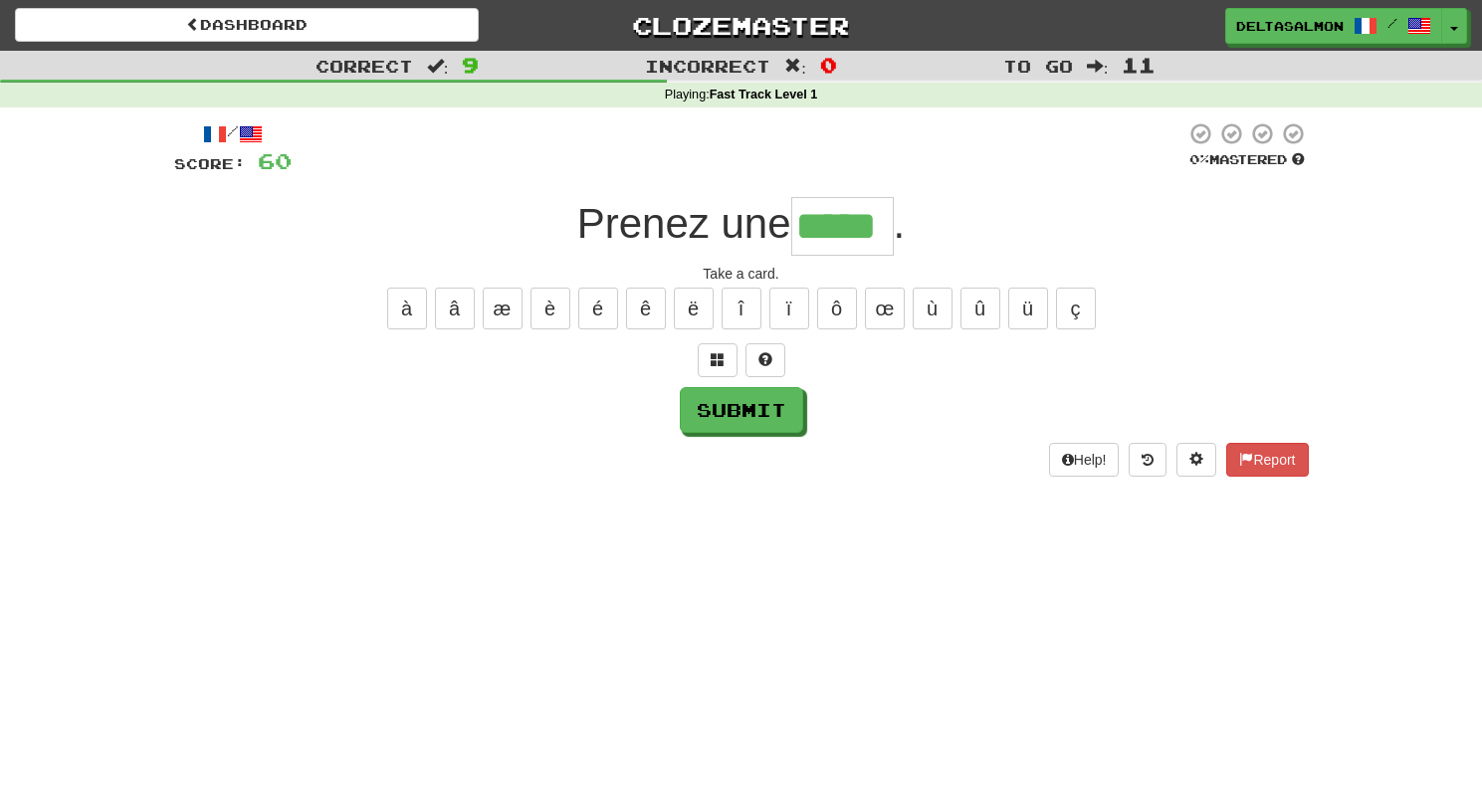 type on "*****" 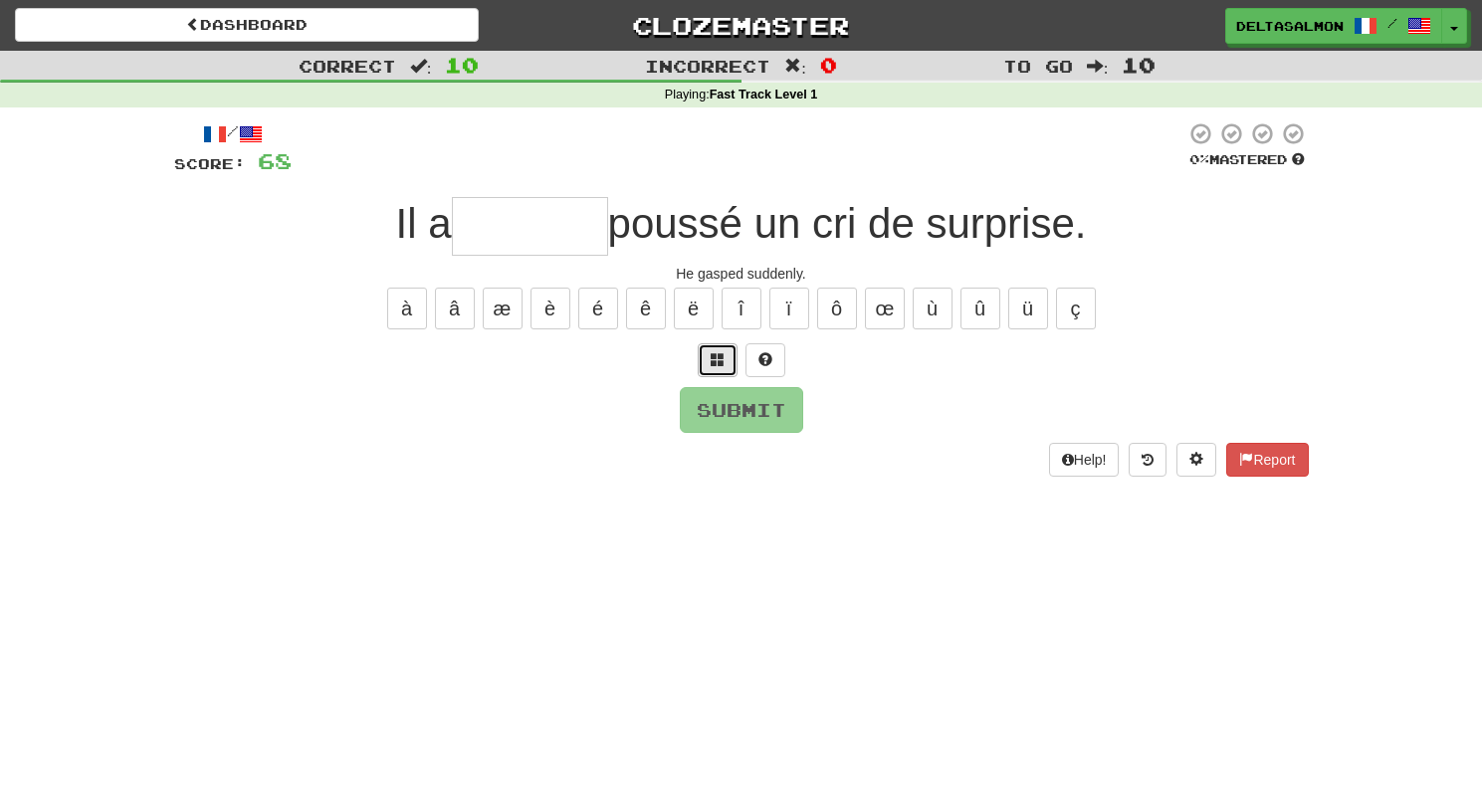 click at bounding box center [718, 360] 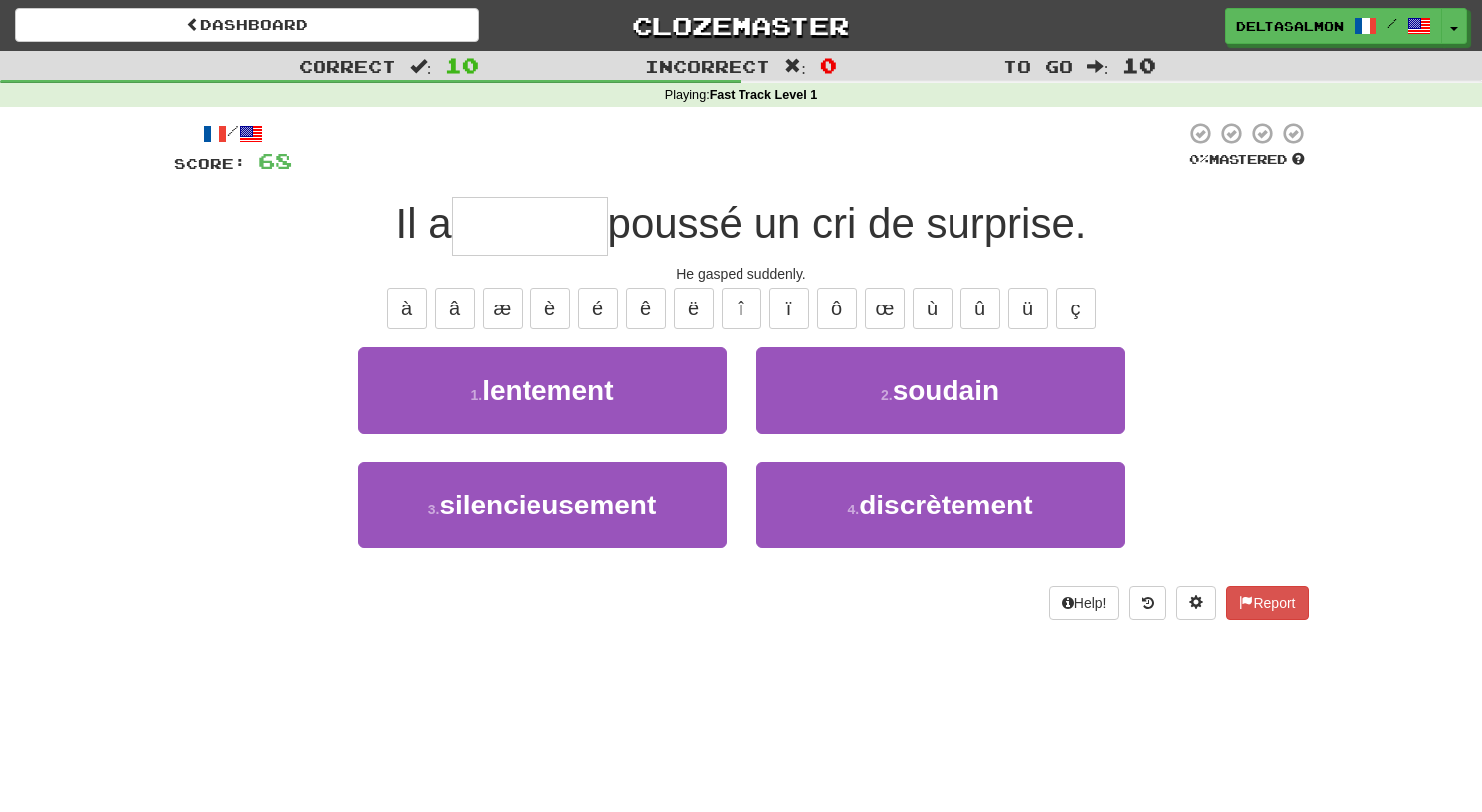 click on "2 .  soudain" at bounding box center (941, 404) 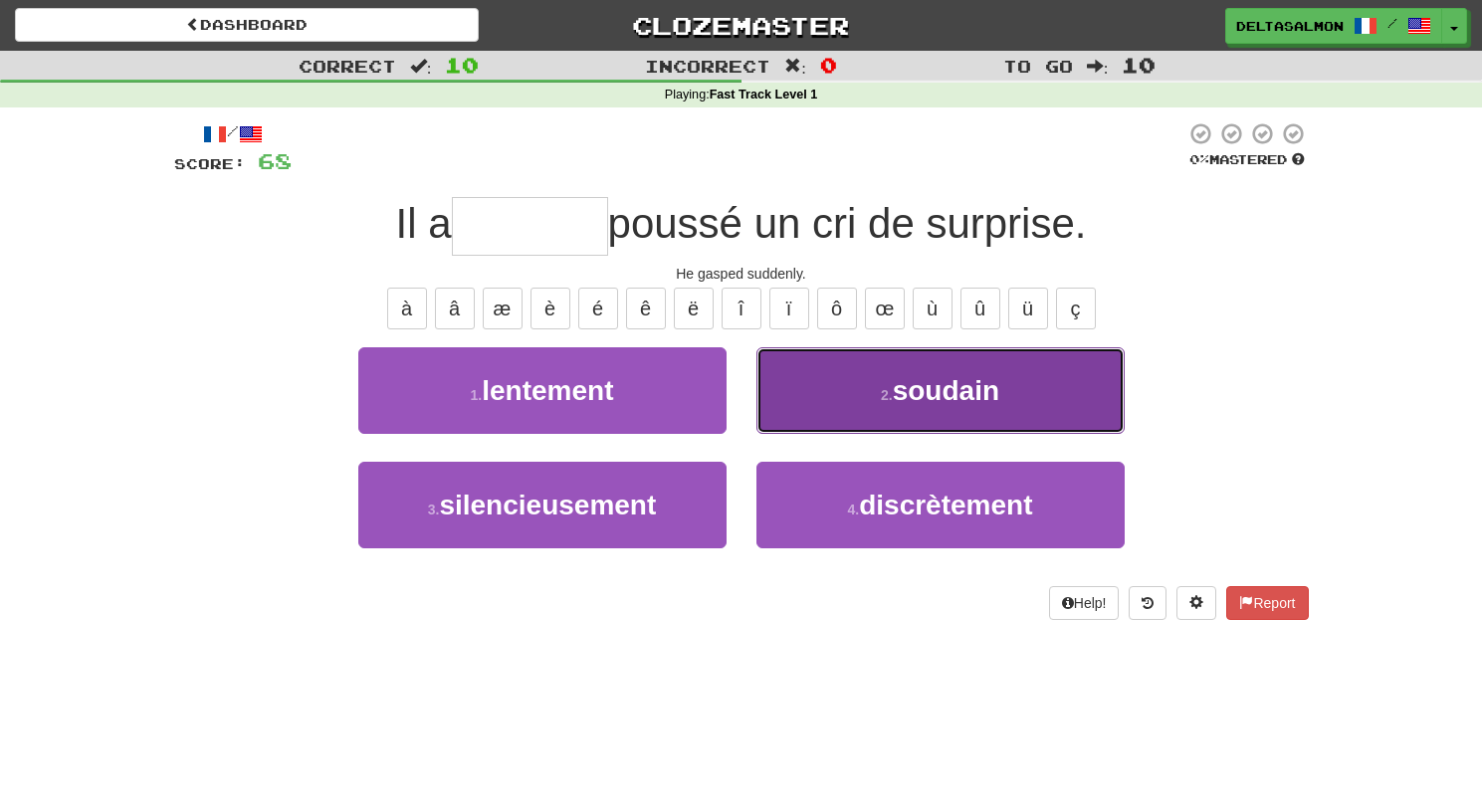 click on "2 .  soudain" at bounding box center (941, 390) 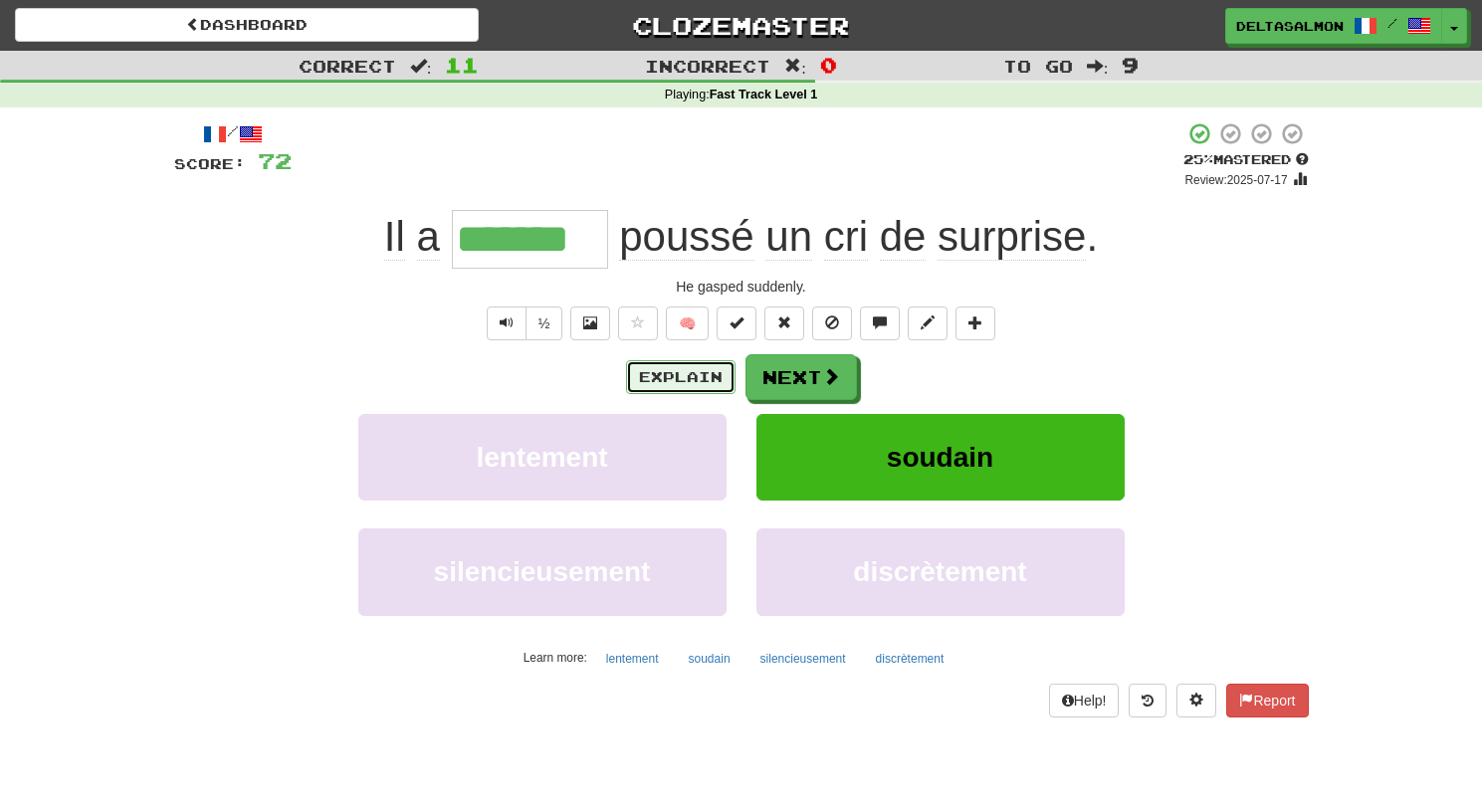 click on "Explain" at bounding box center (681, 377) 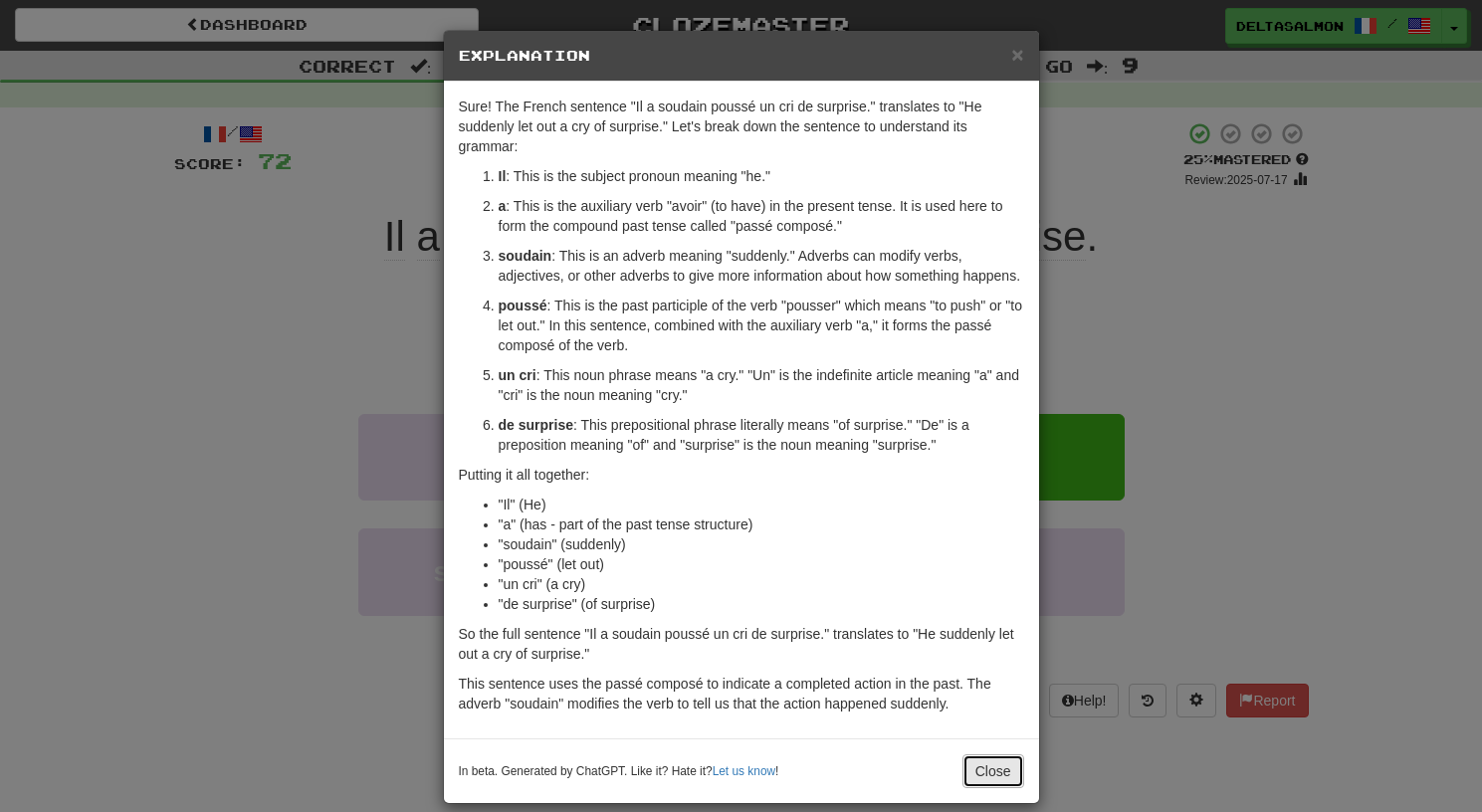click on "Close" at bounding box center (993, 771) 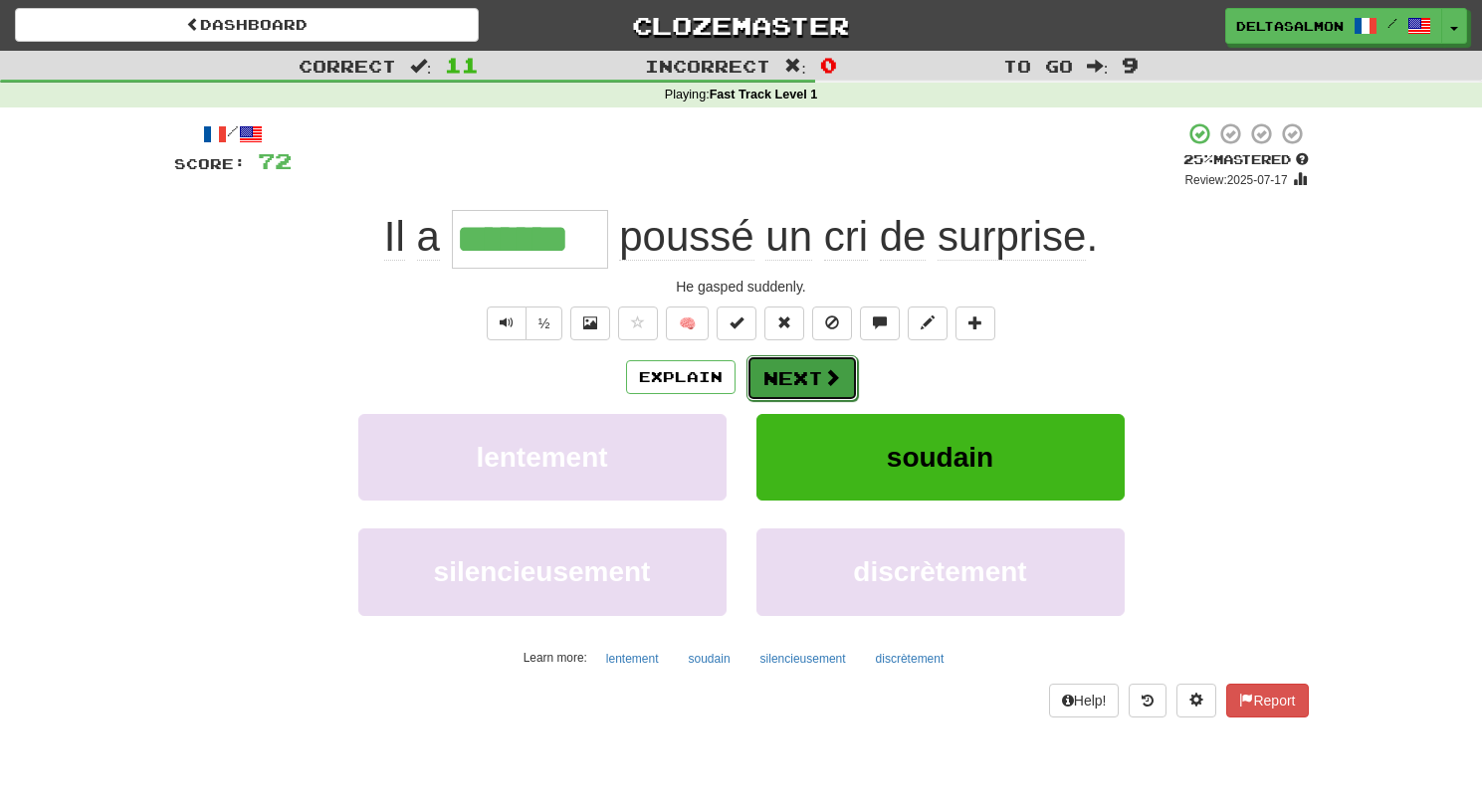 click on "Next" at bounding box center (802, 378) 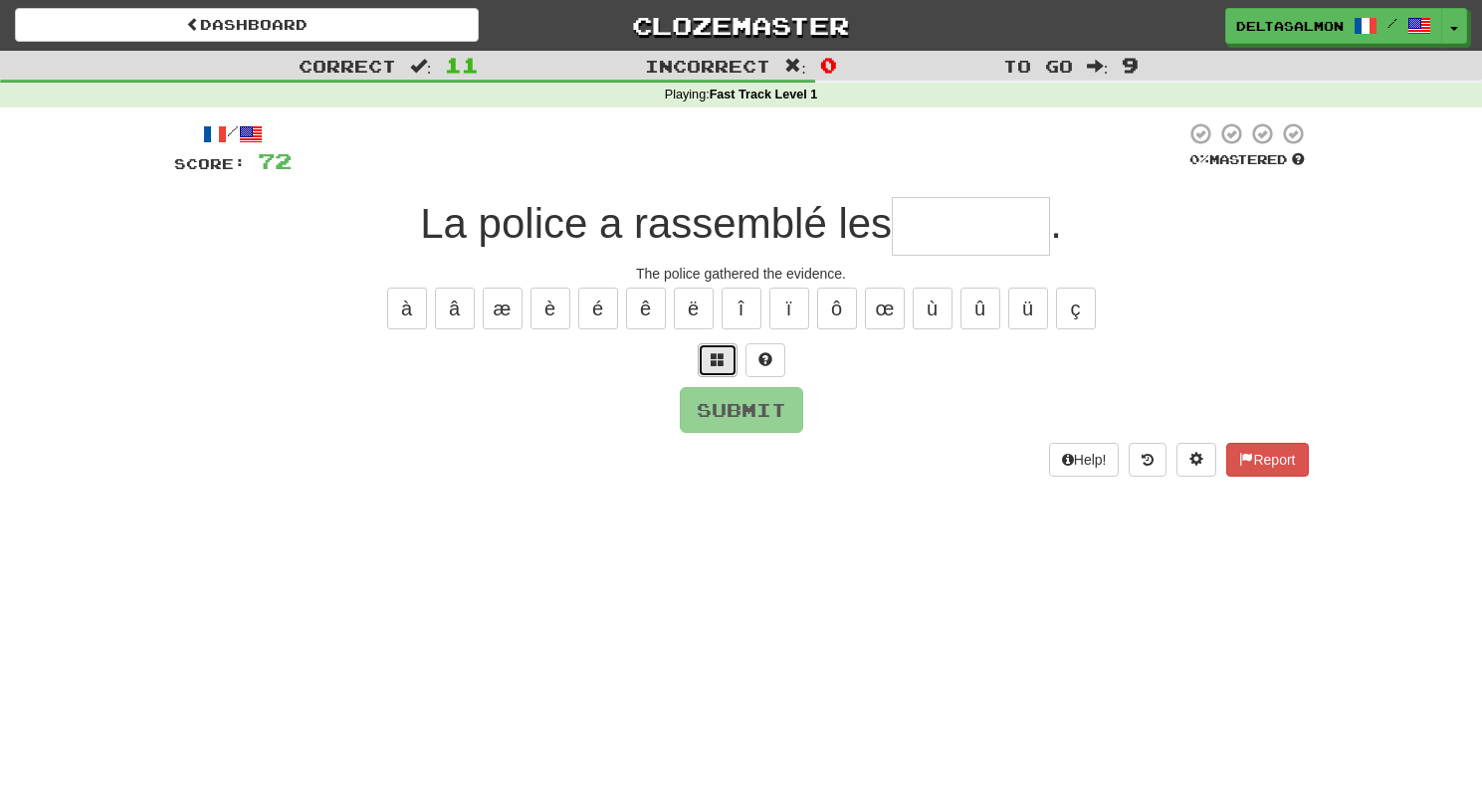 click at bounding box center (718, 360) 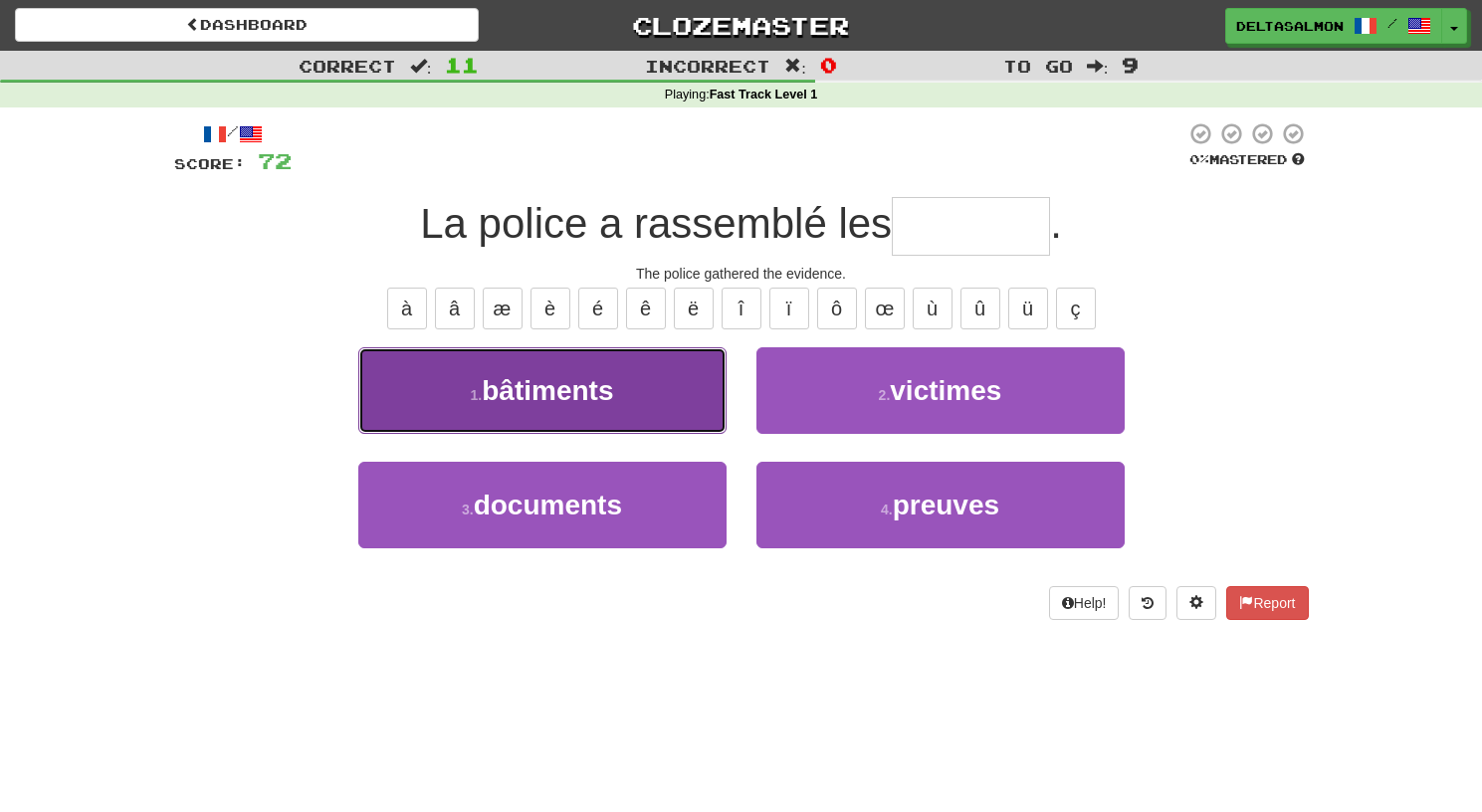 click on "bâtiments" at bounding box center (547, 390) 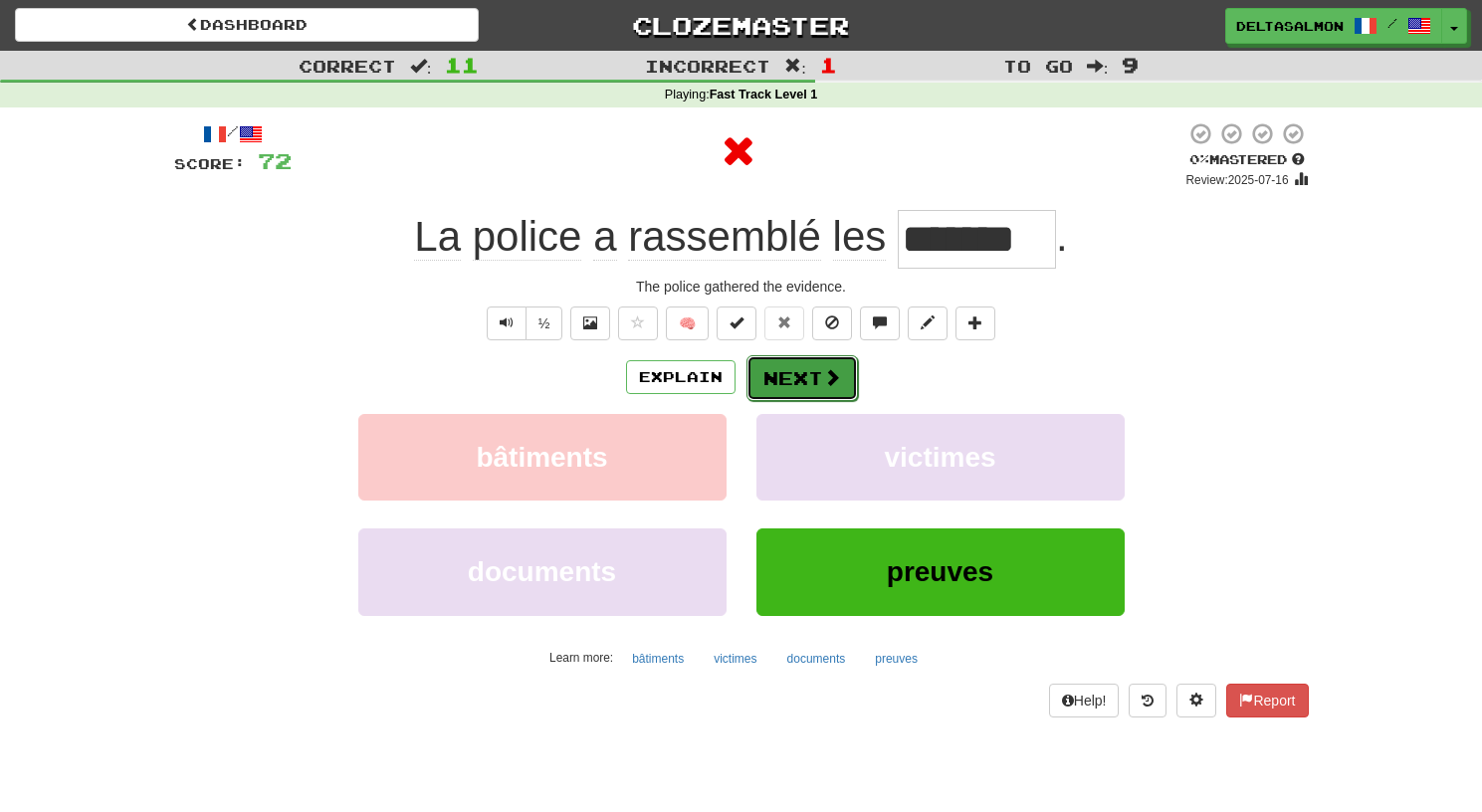 click on "Next" at bounding box center [802, 378] 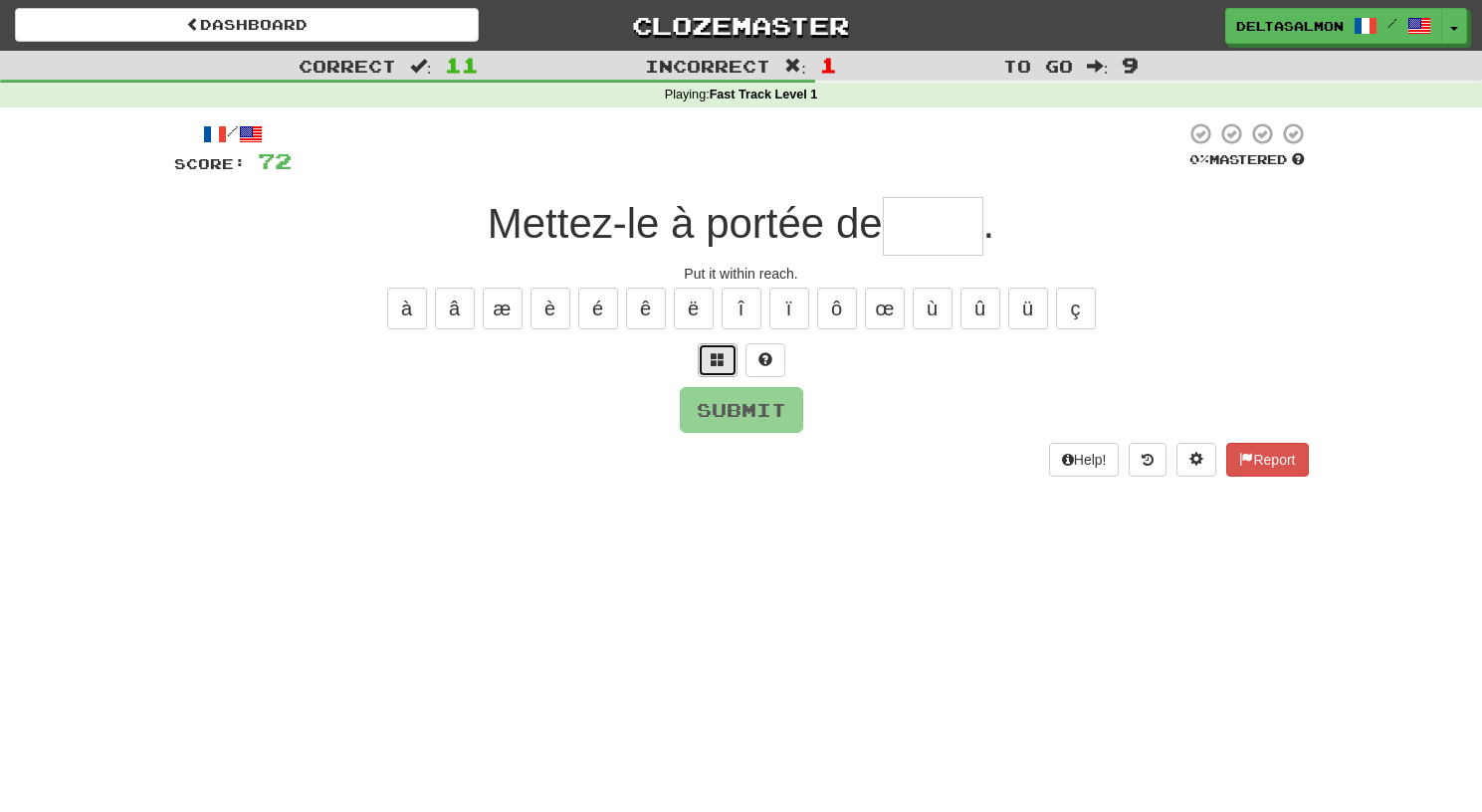 click at bounding box center [718, 360] 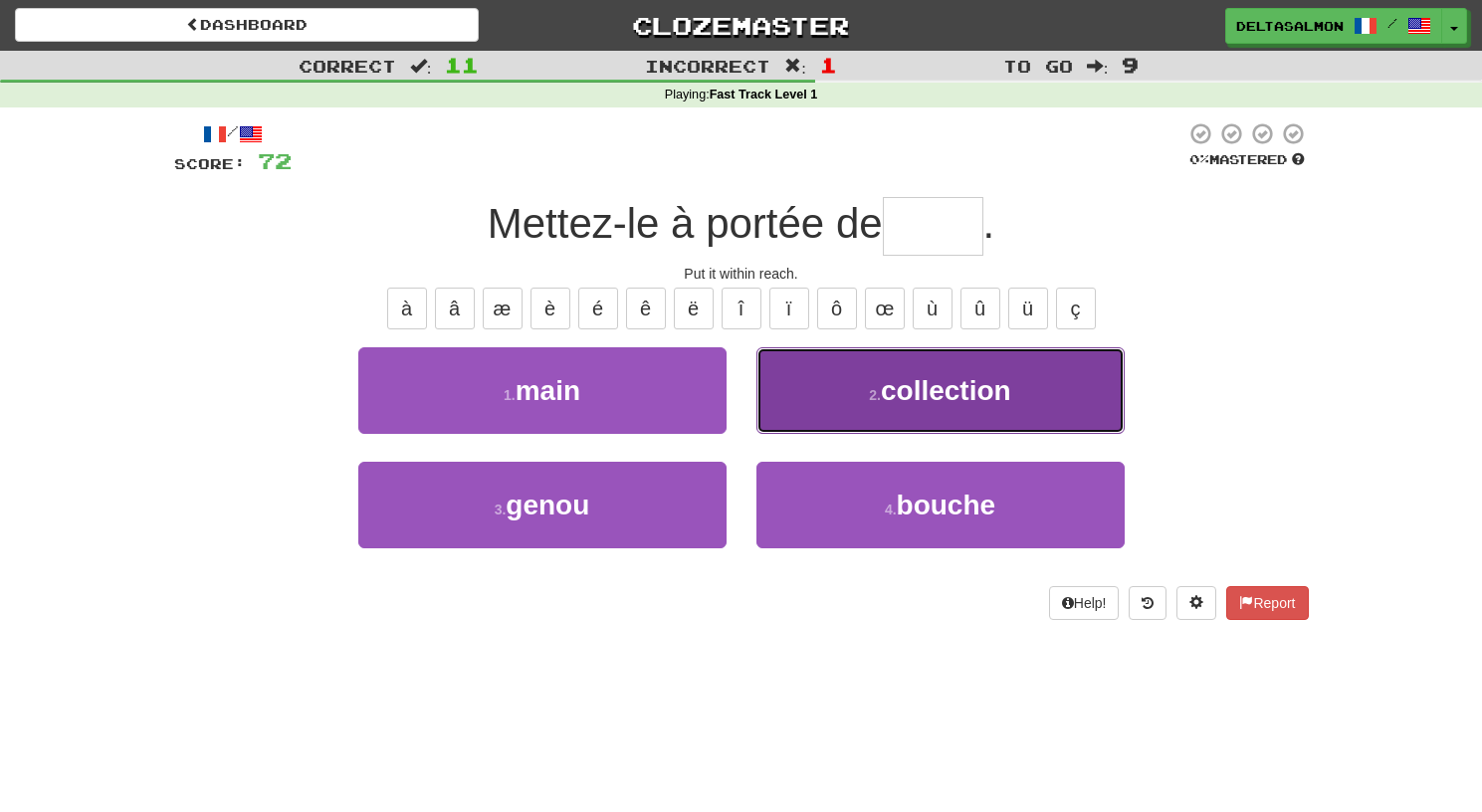 click on "2 .  collection" at bounding box center [941, 390] 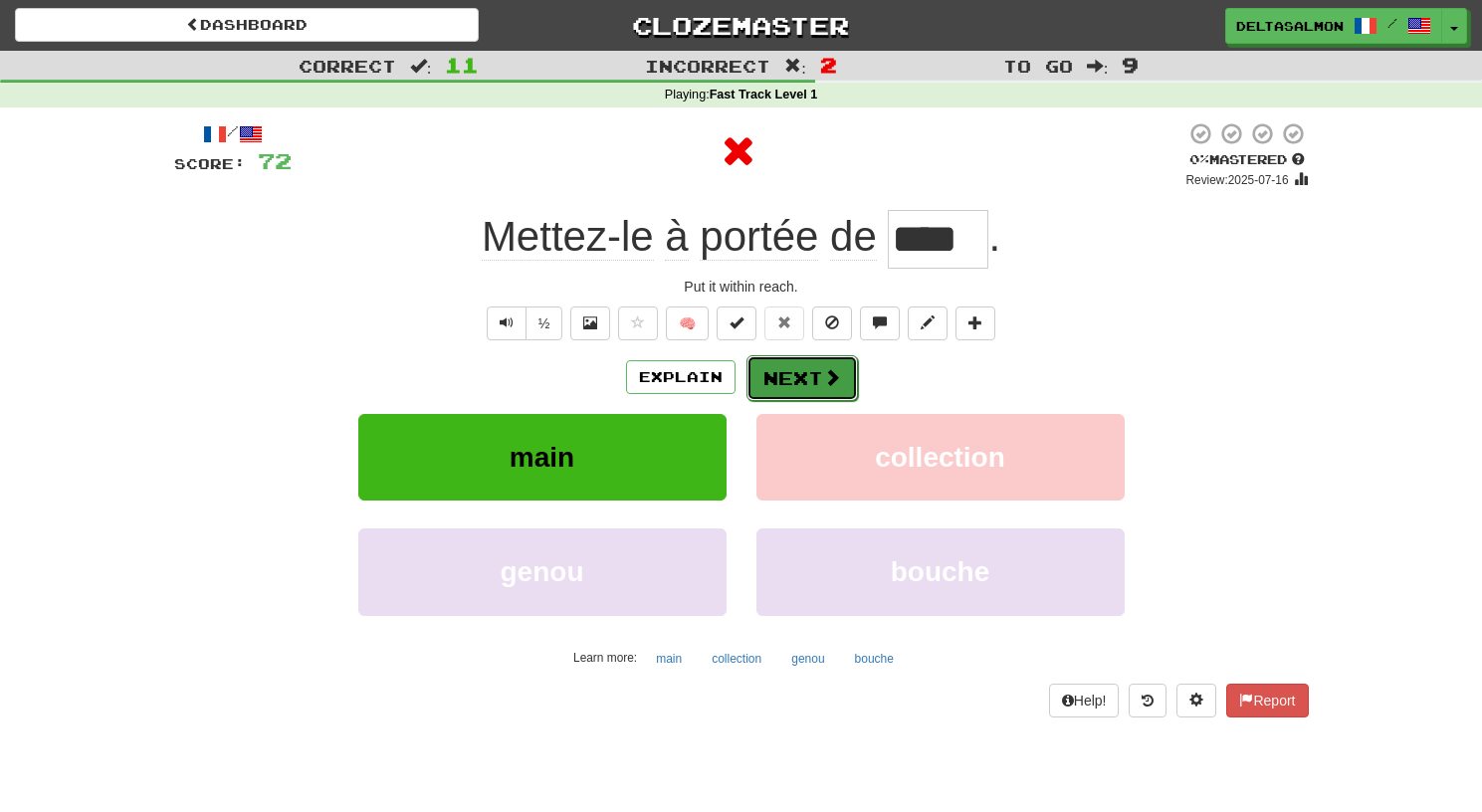 click on "Next" at bounding box center [802, 378] 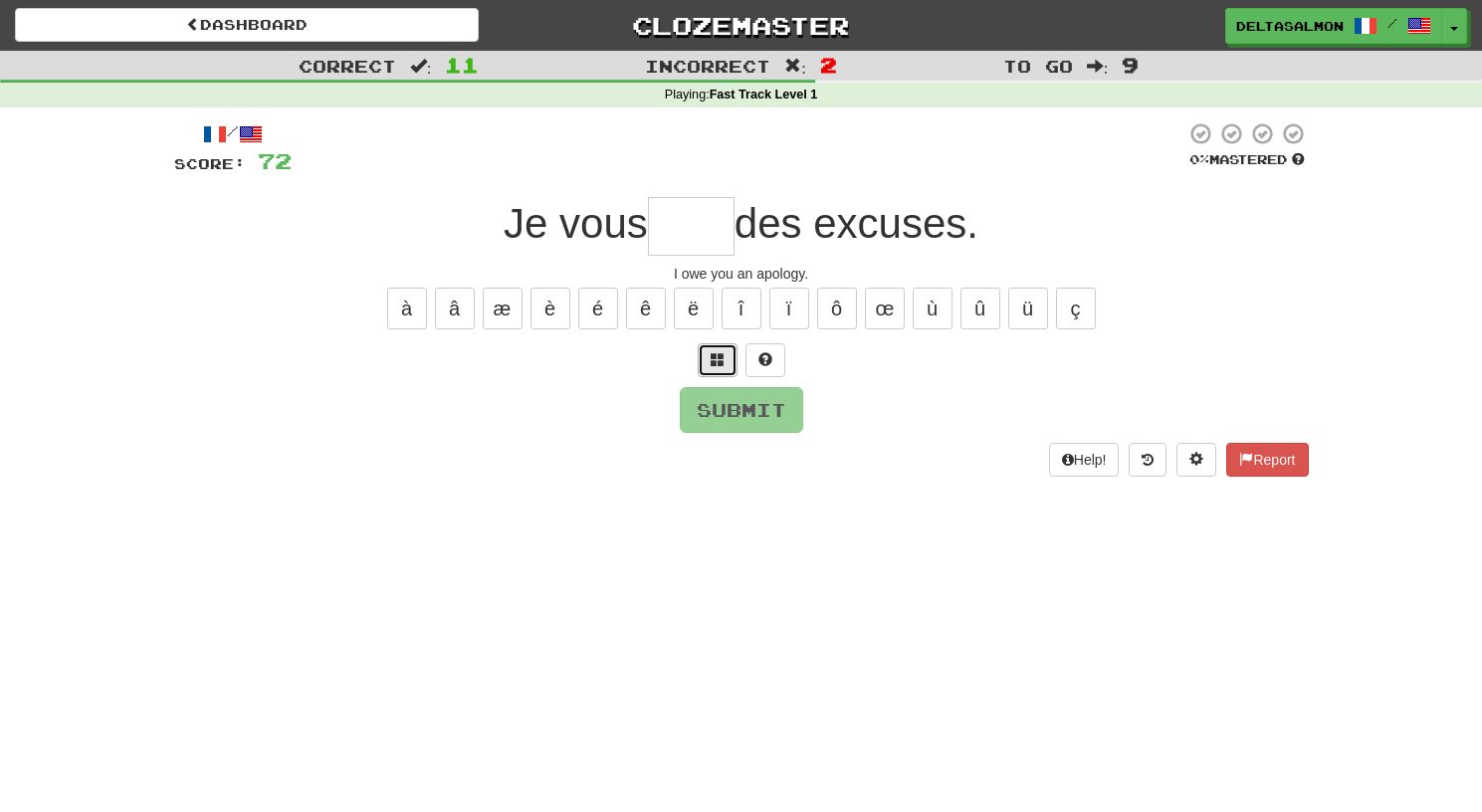 click at bounding box center [718, 360] 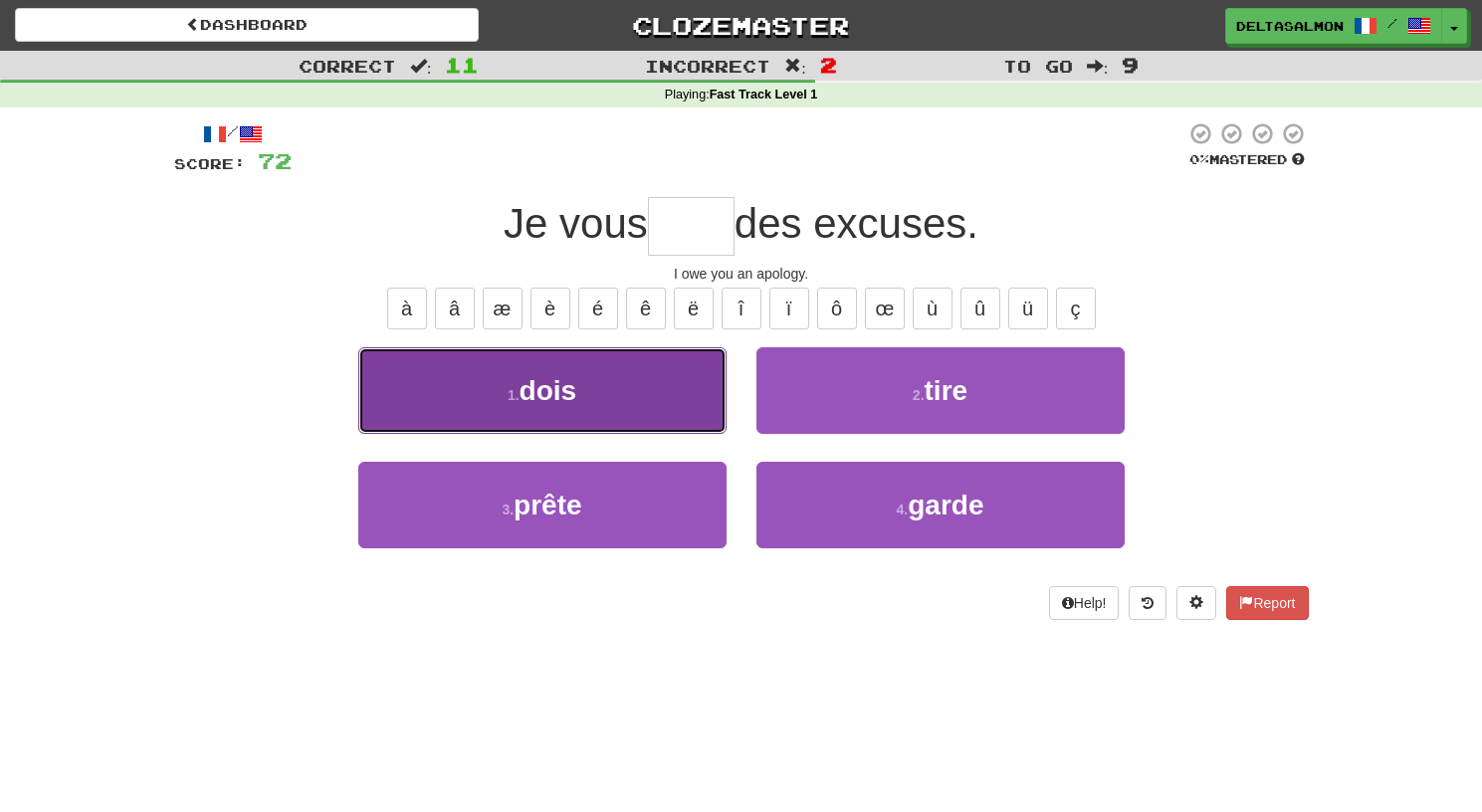 click on "1 .  dois" at bounding box center [542, 390] 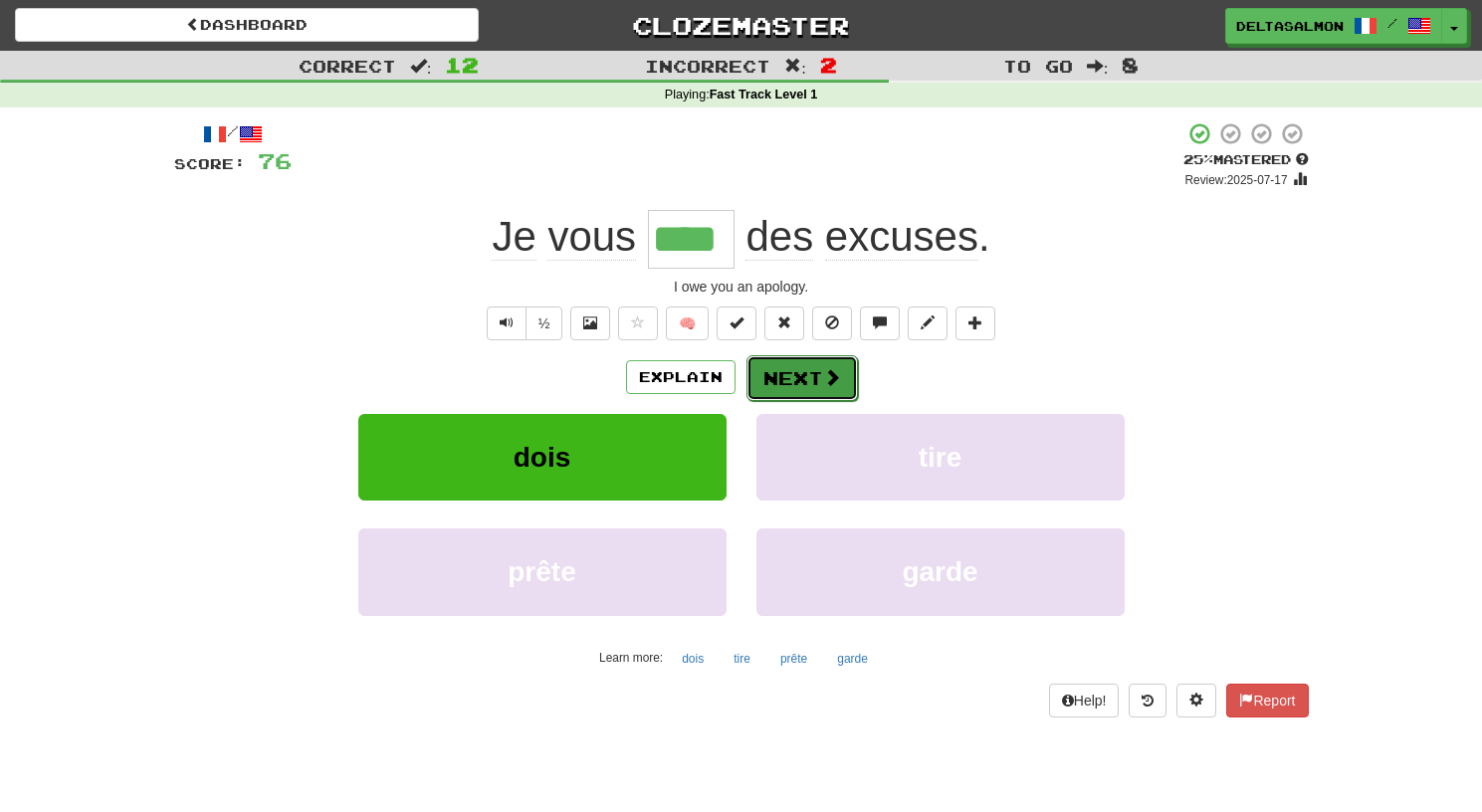 click on "Next" at bounding box center [802, 378] 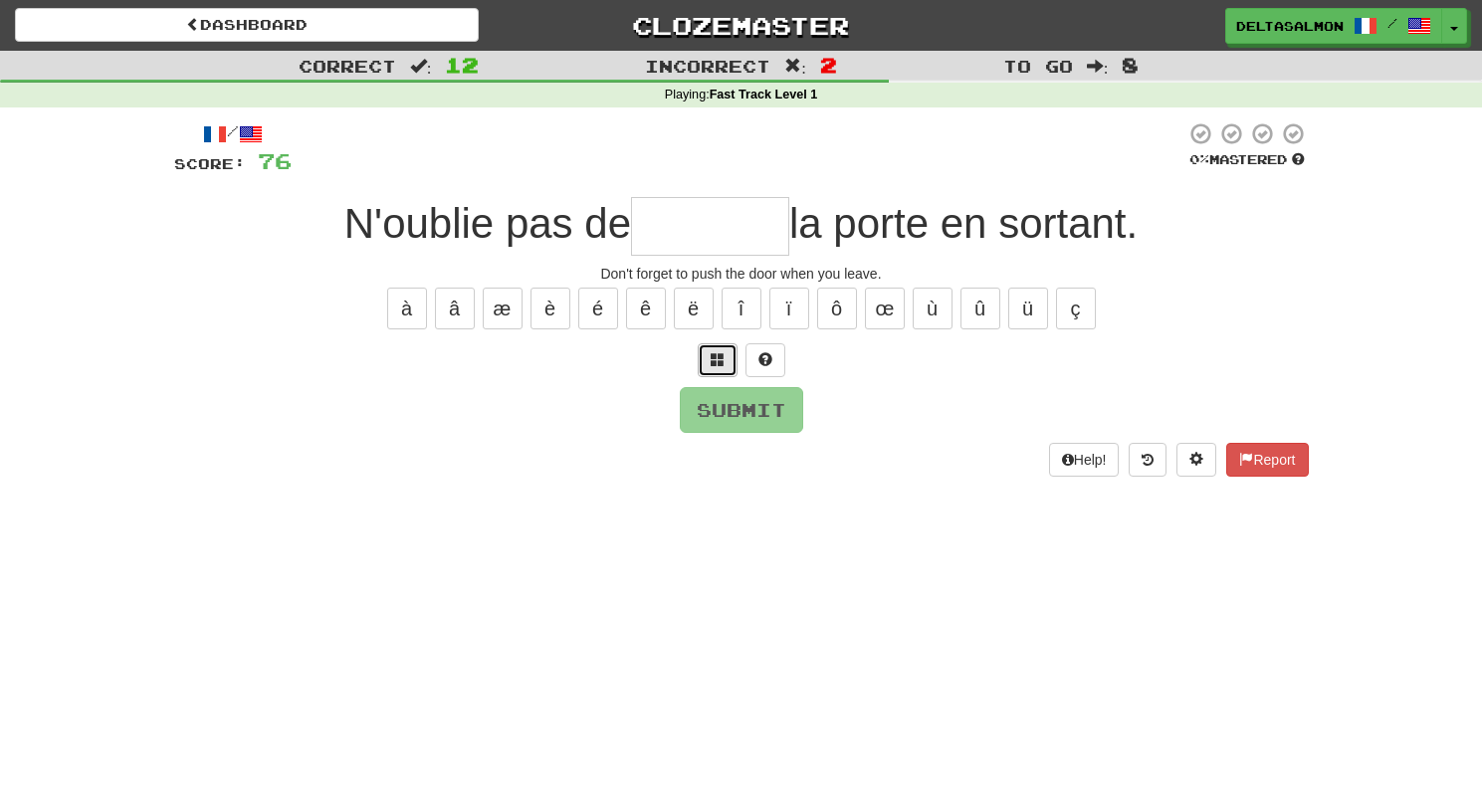 click at bounding box center (718, 360) 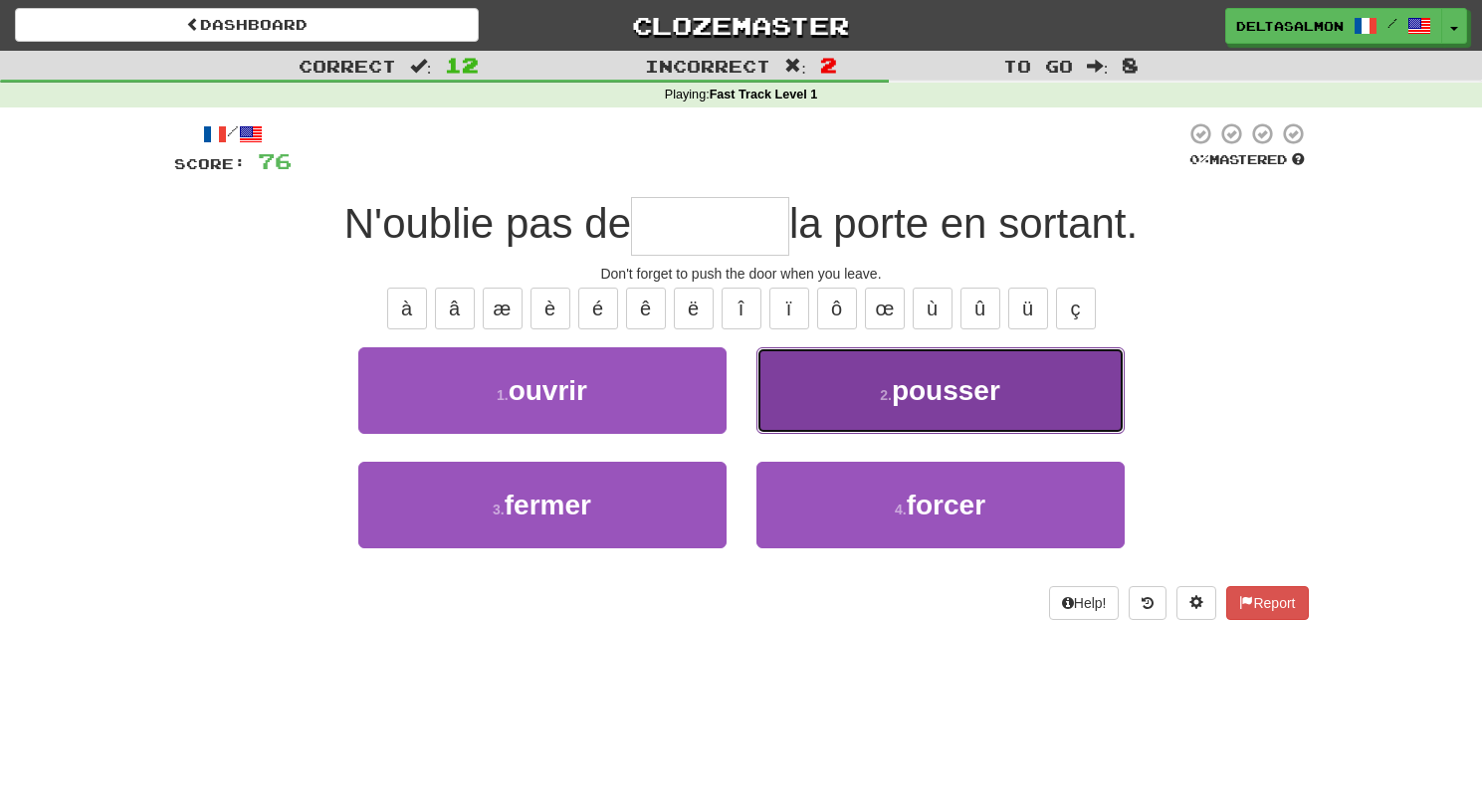 click on "pousser" at bounding box center (946, 390) 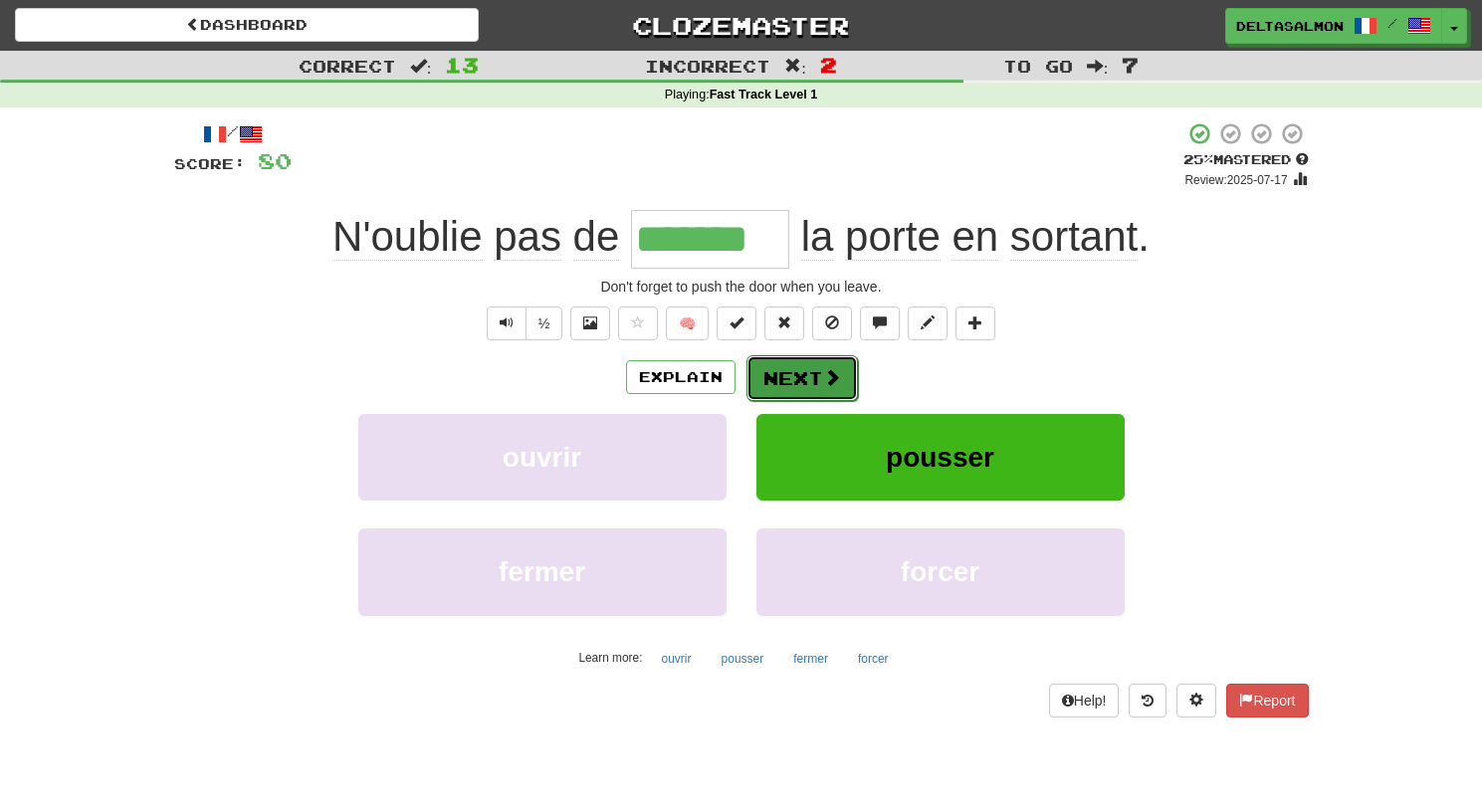 click on "Next" at bounding box center (802, 378) 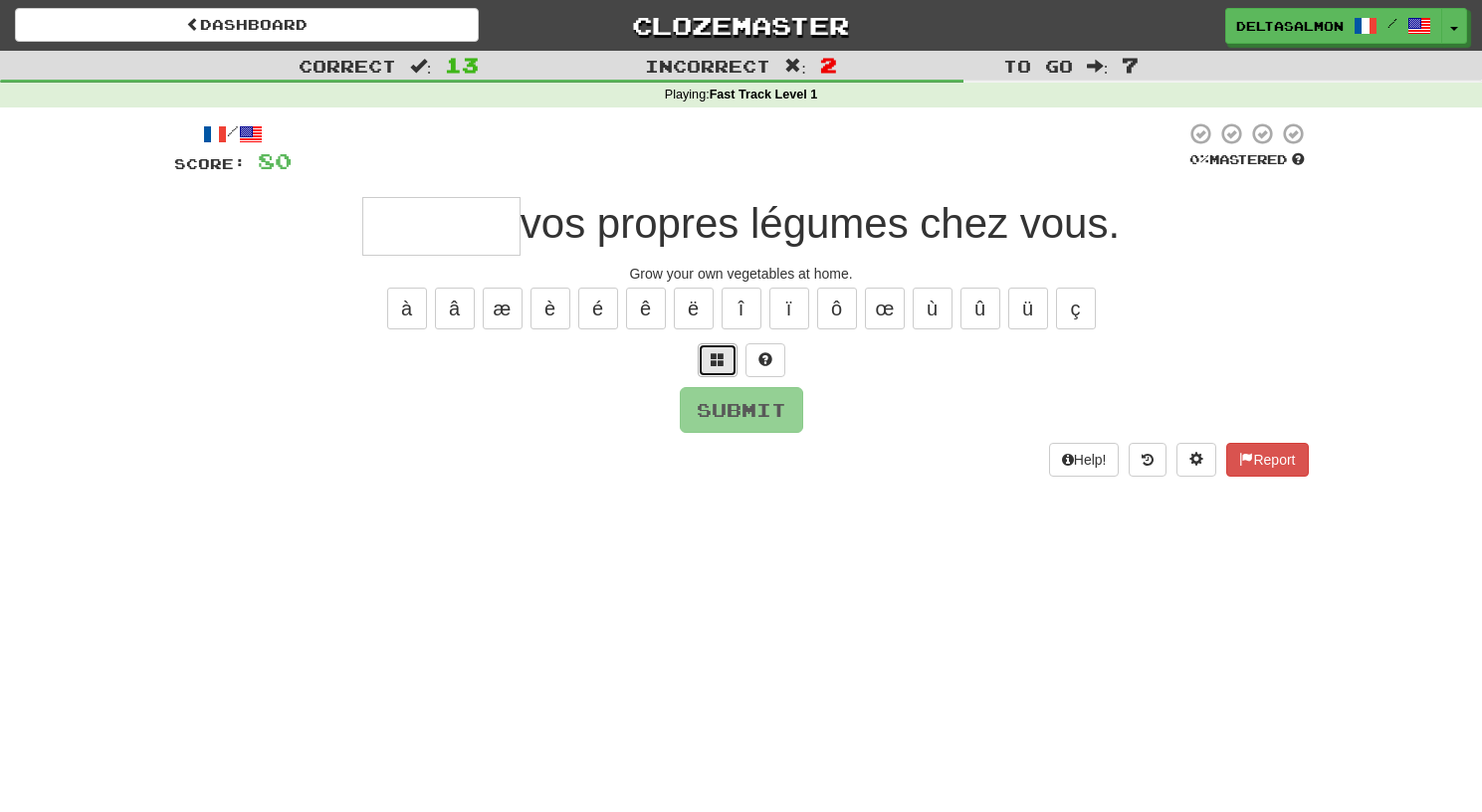 click at bounding box center [718, 360] 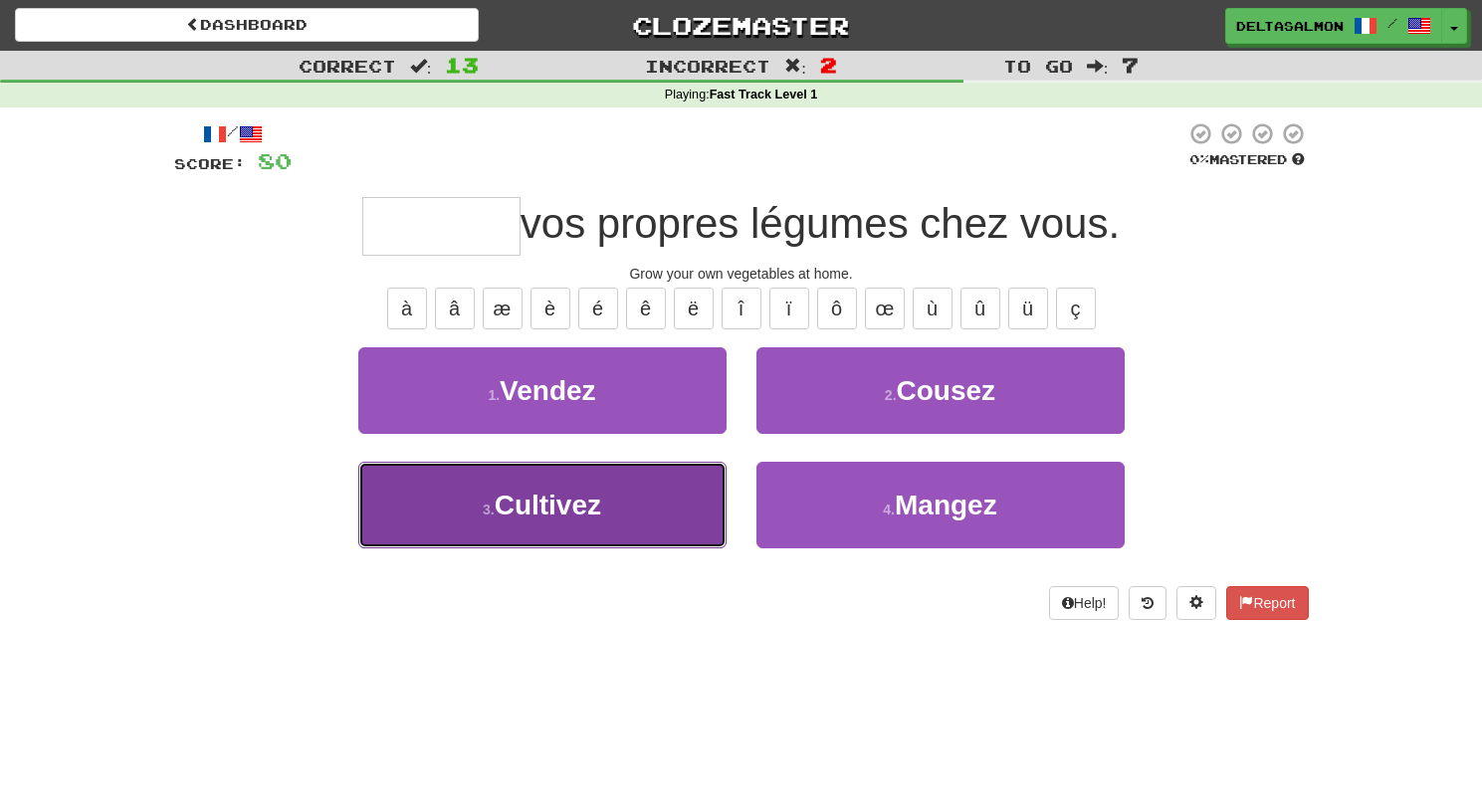 click on "3 .  Cultivez" at bounding box center (542, 505) 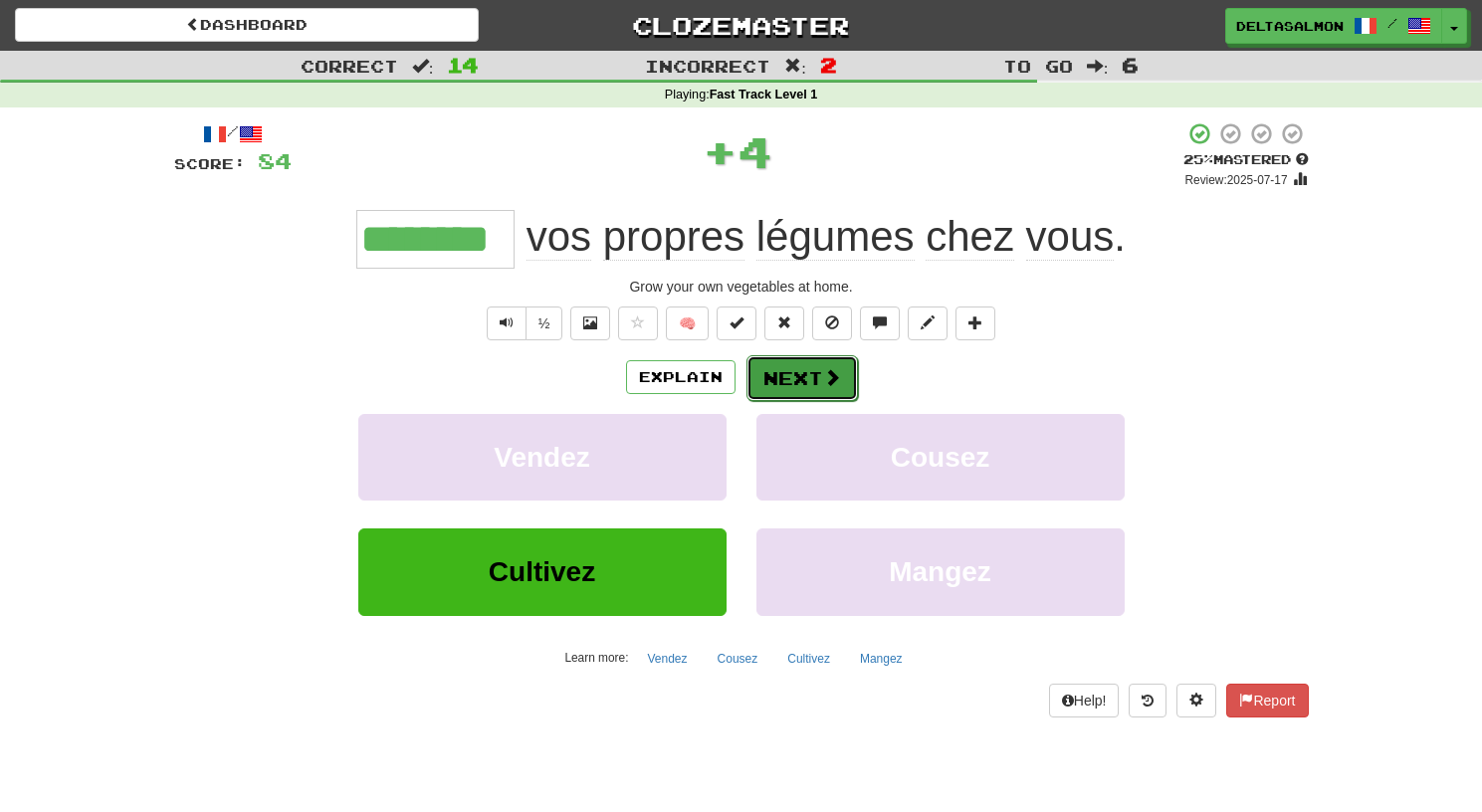 click at bounding box center [832, 377] 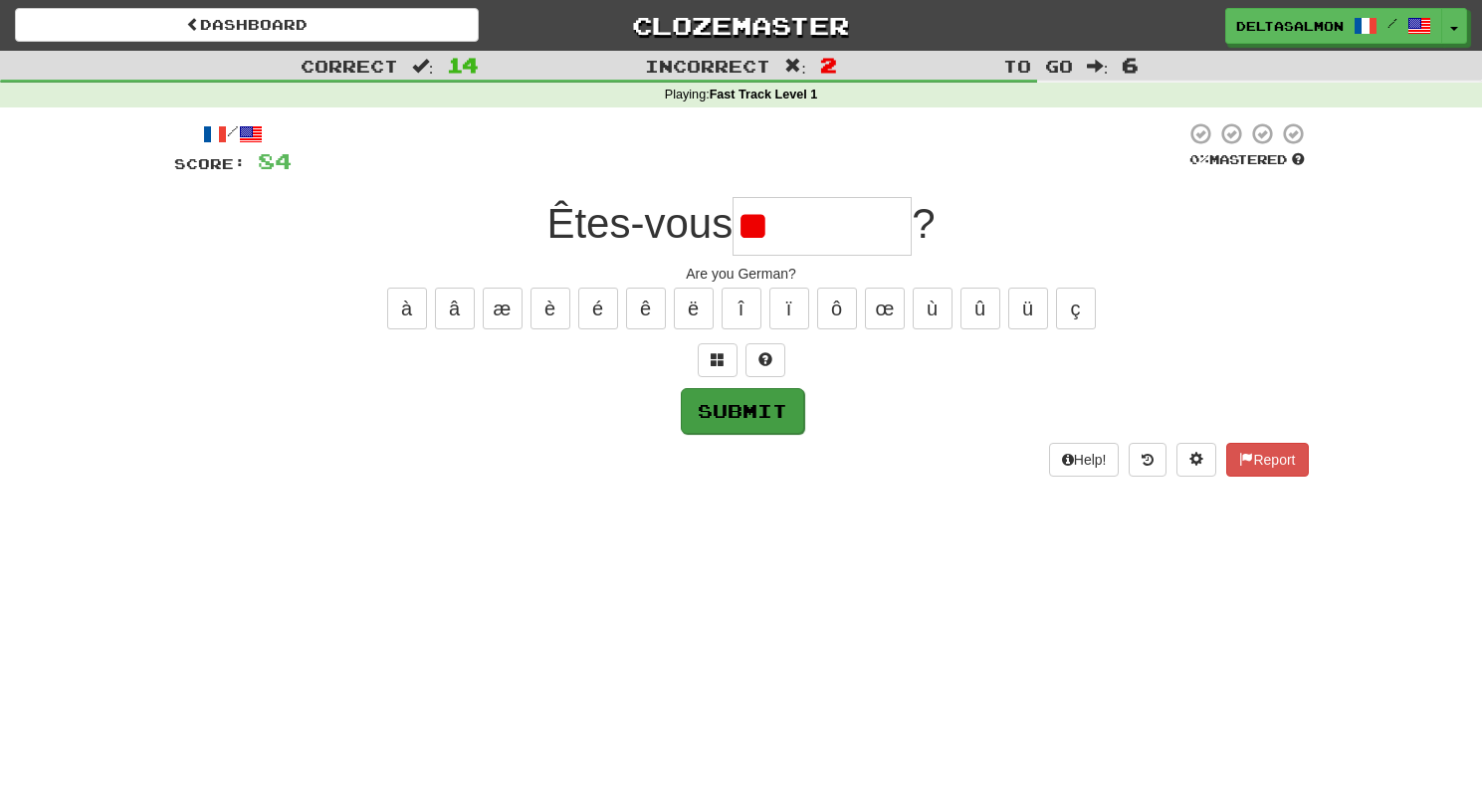 type on "*" 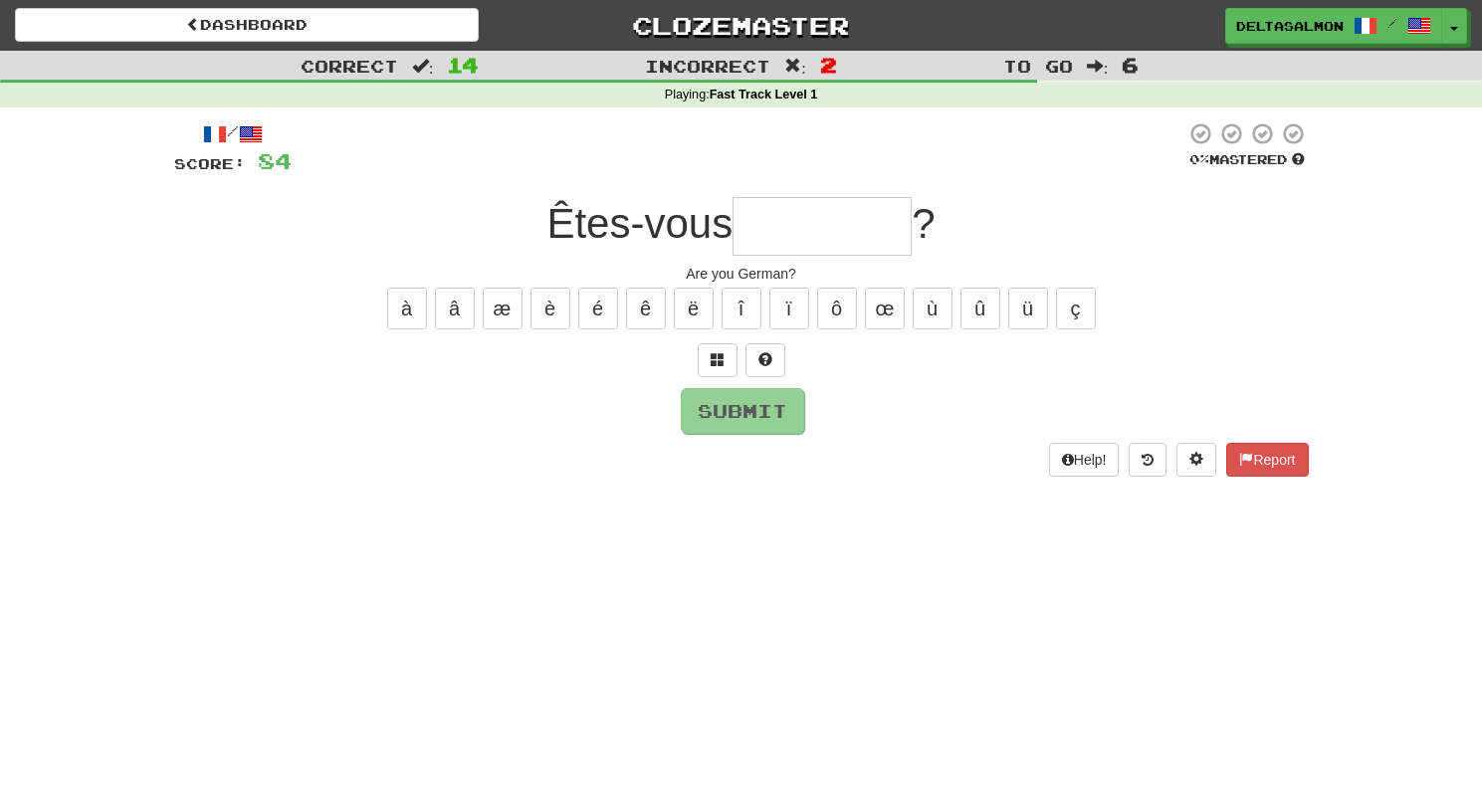 type on "*" 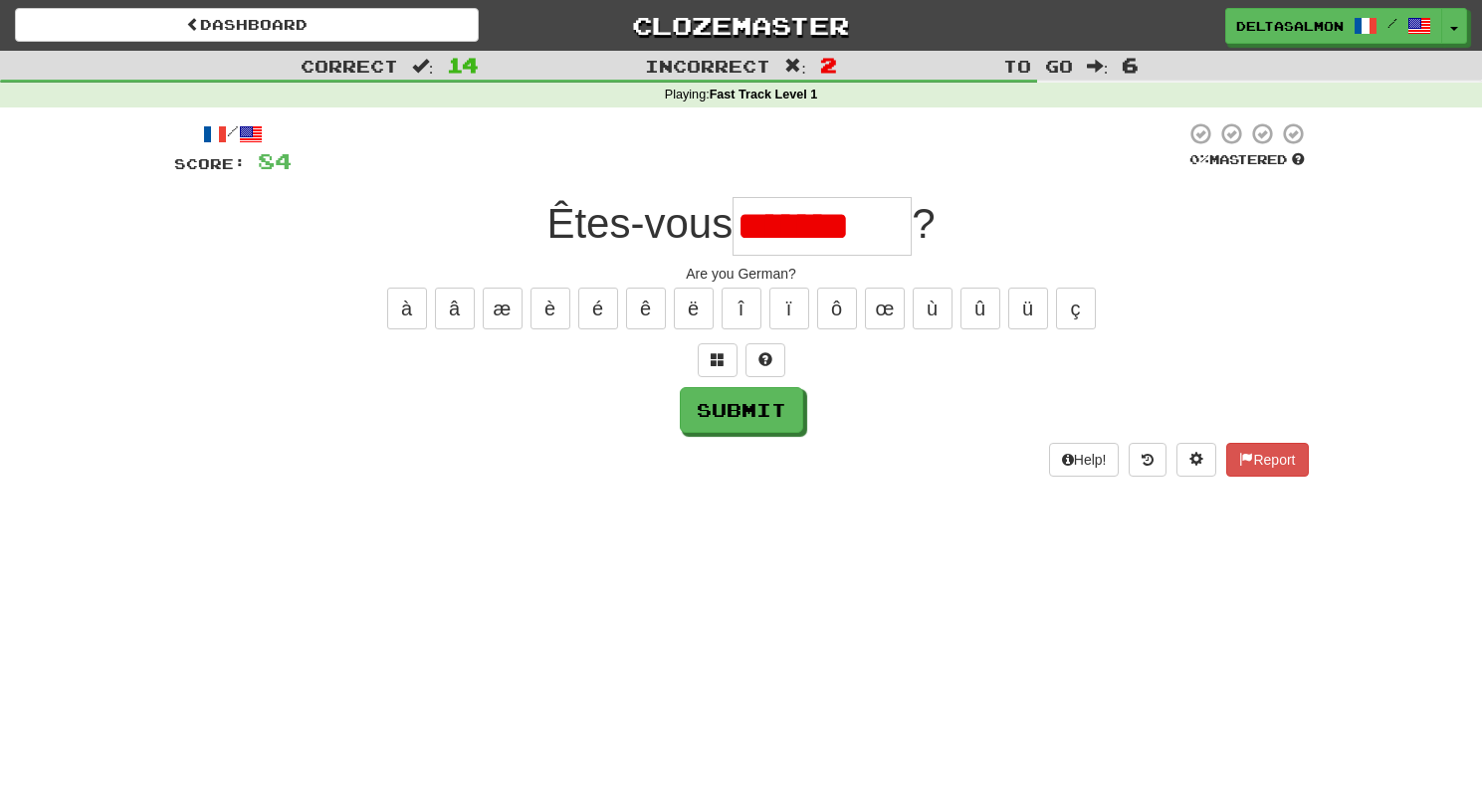 scroll, scrollTop: 0, scrollLeft: 0, axis: both 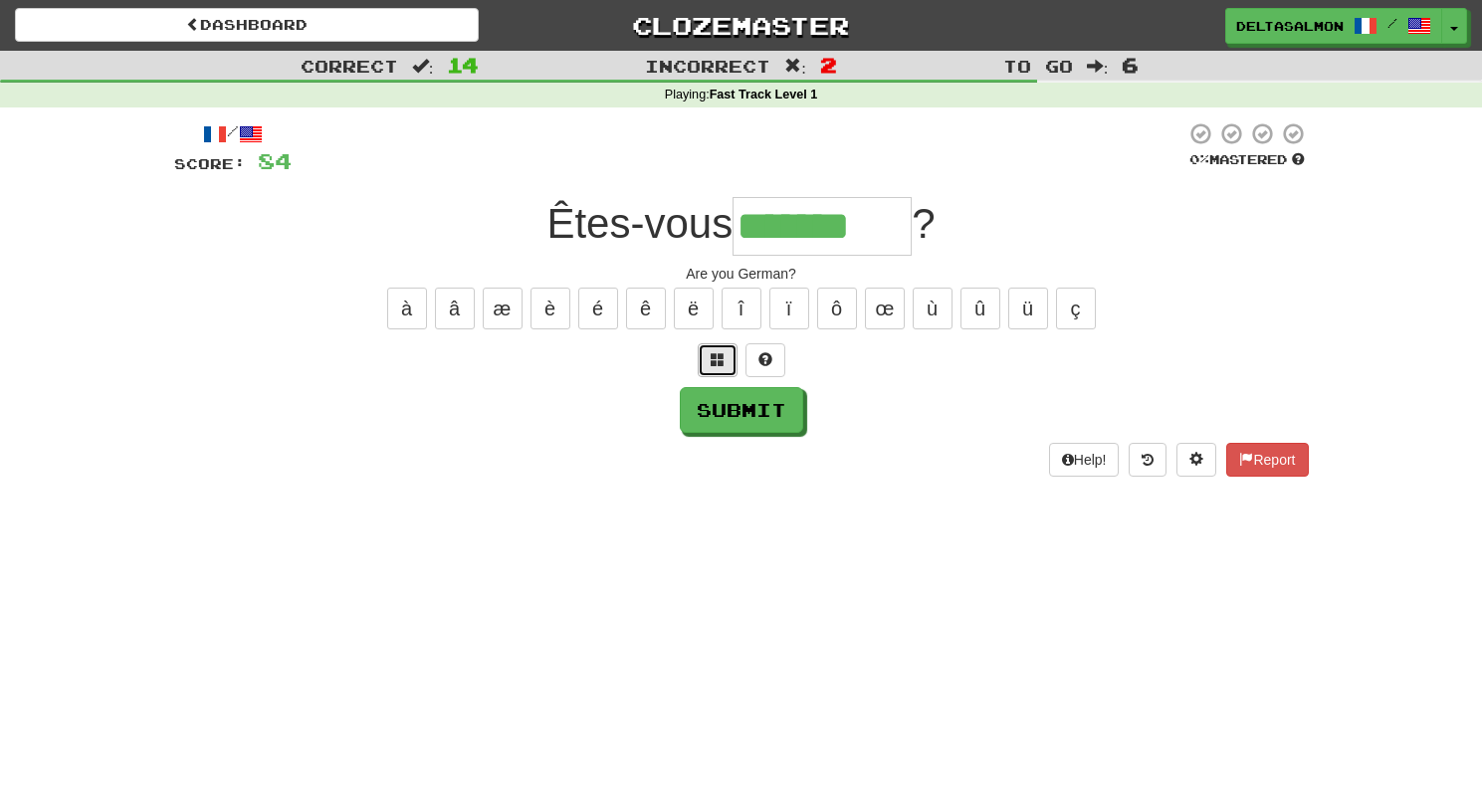 click at bounding box center [718, 360] 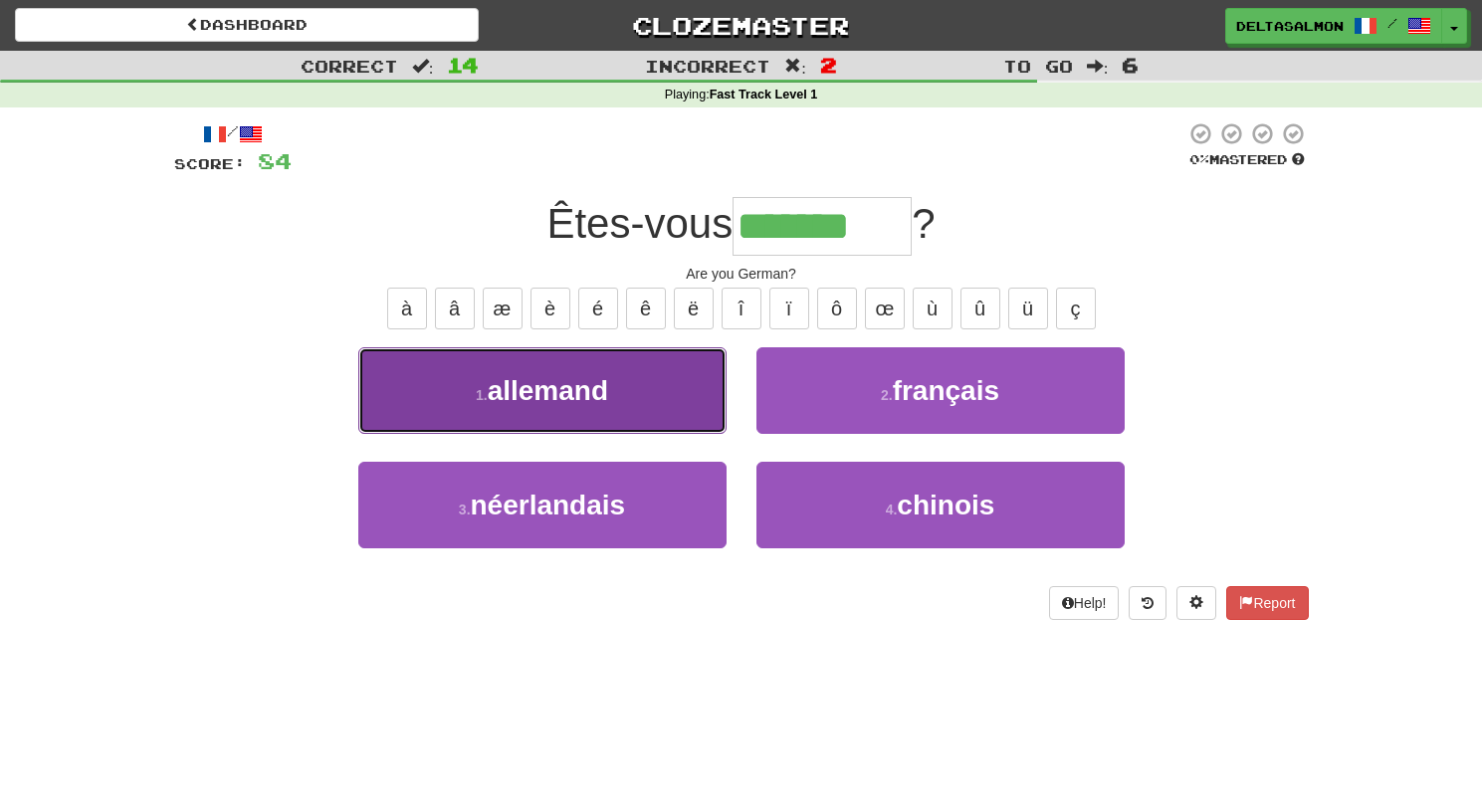 click on "1 .  allemand" at bounding box center [542, 390] 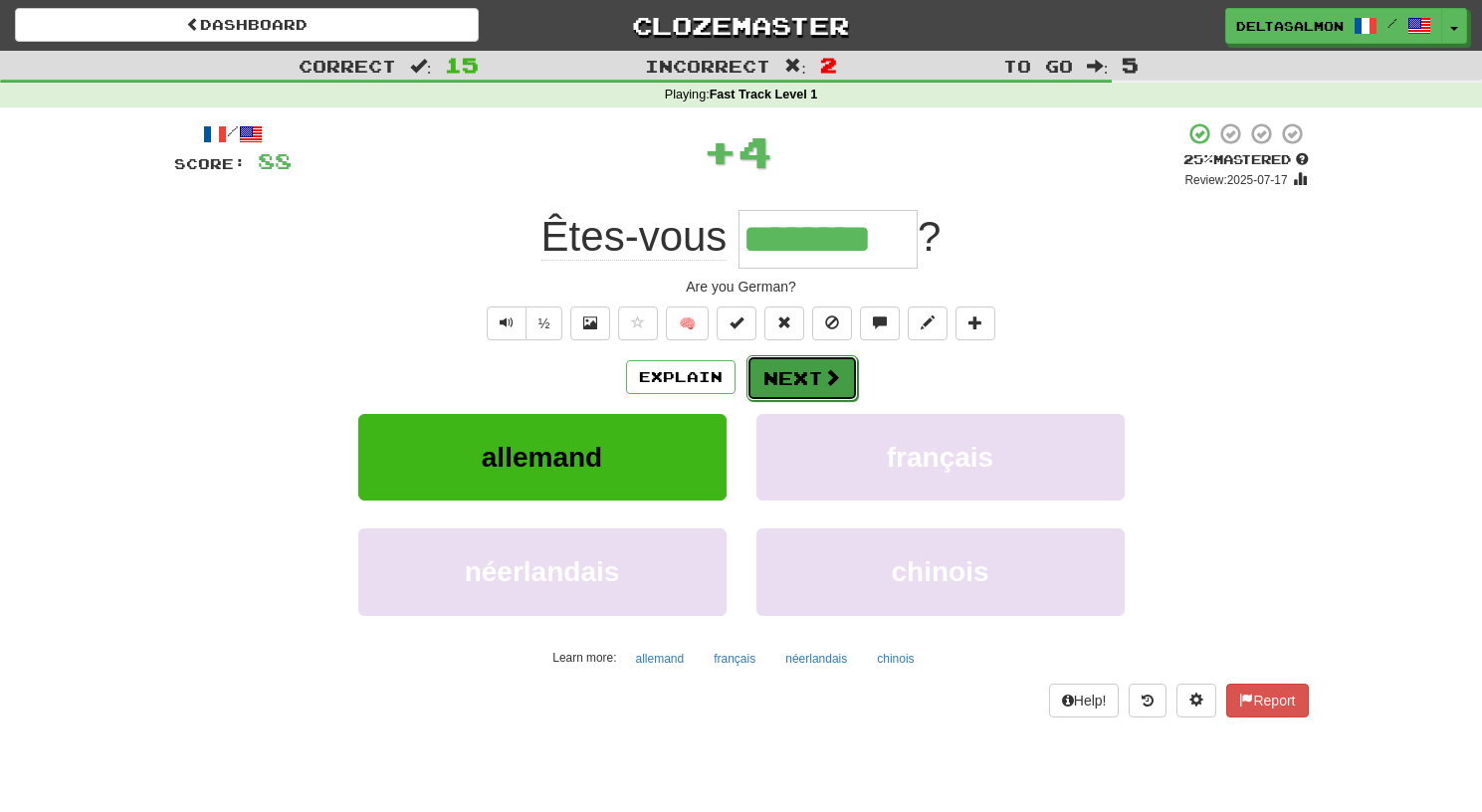 click on "Next" at bounding box center [802, 378] 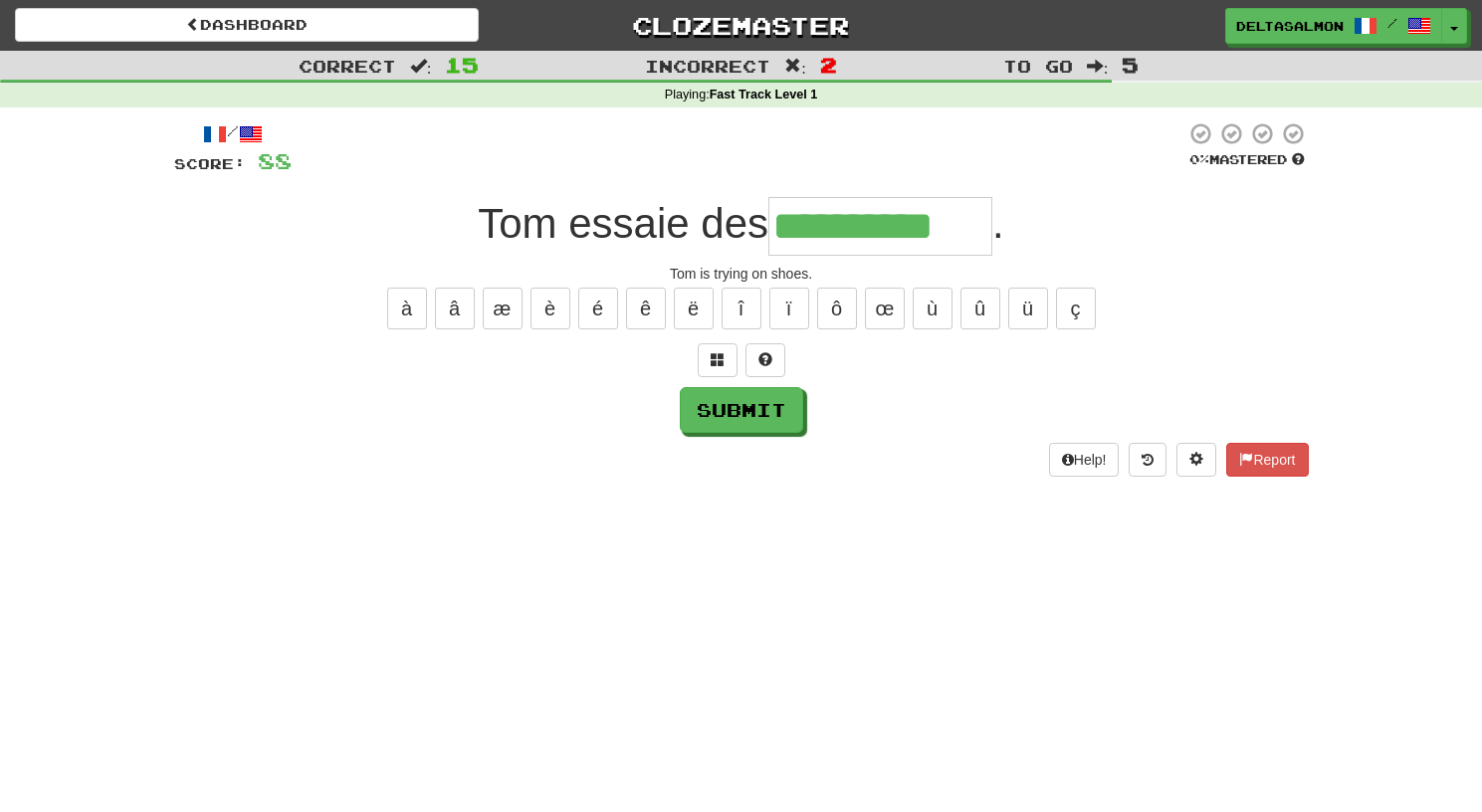 type on "**********" 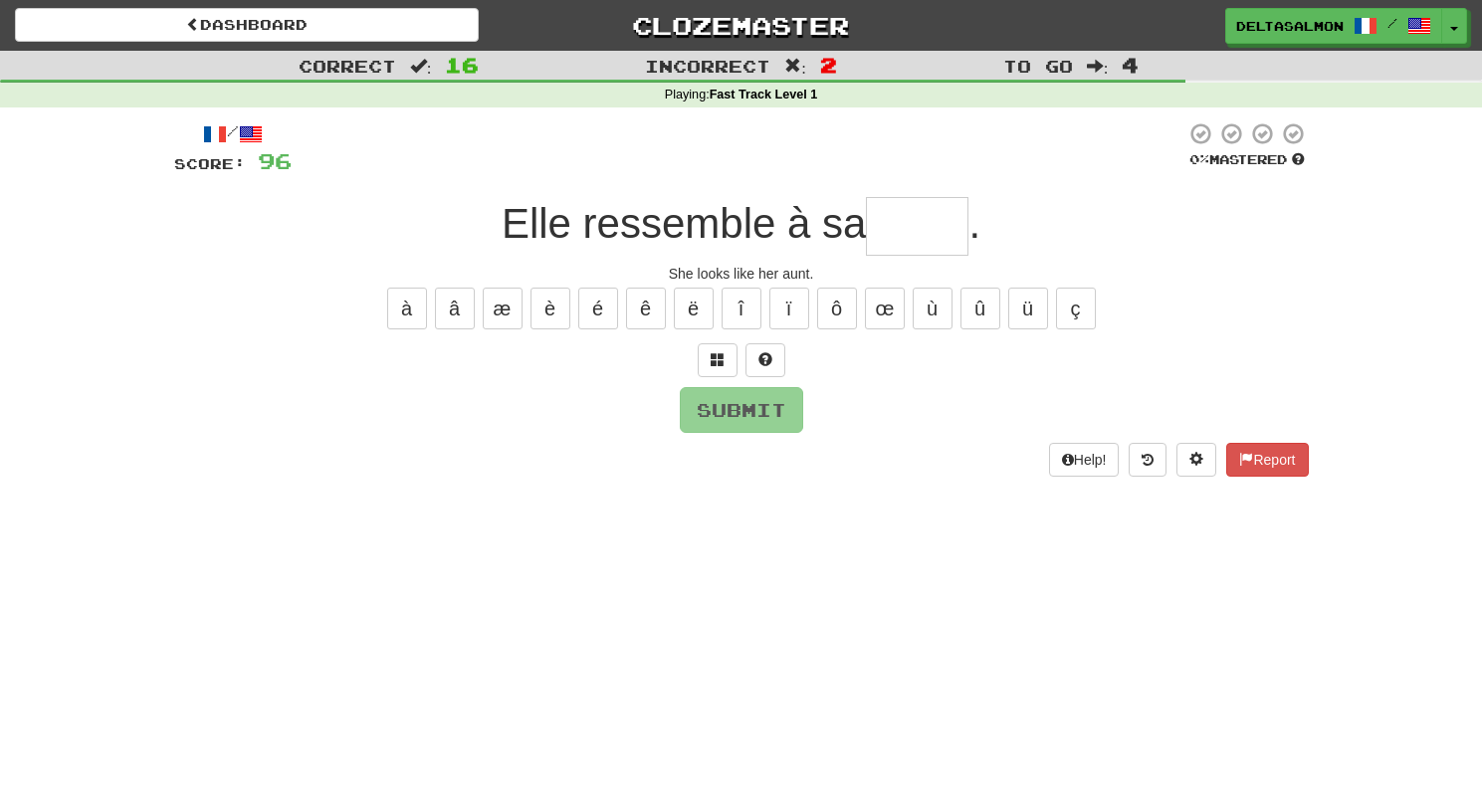 type on "*" 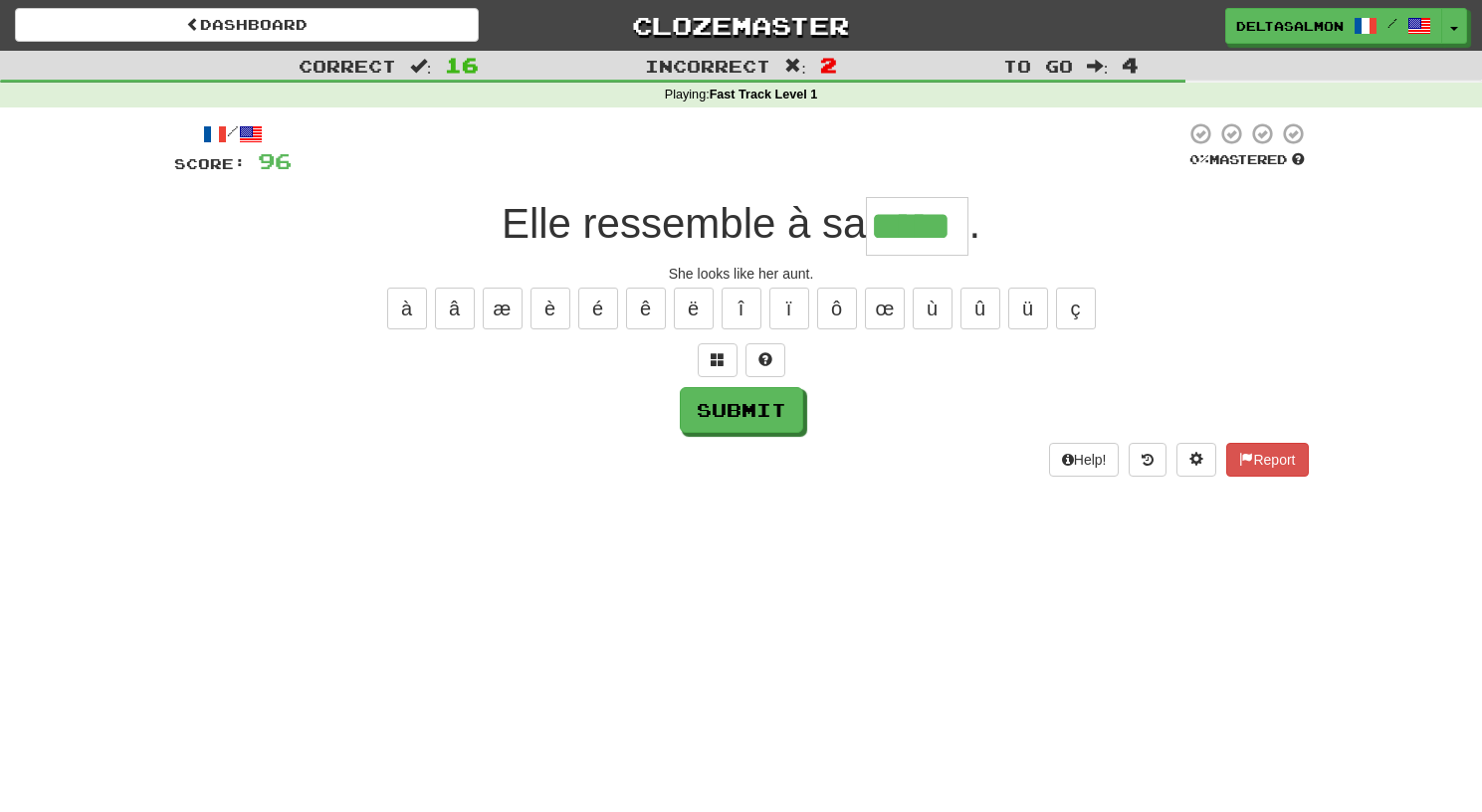 type on "*****" 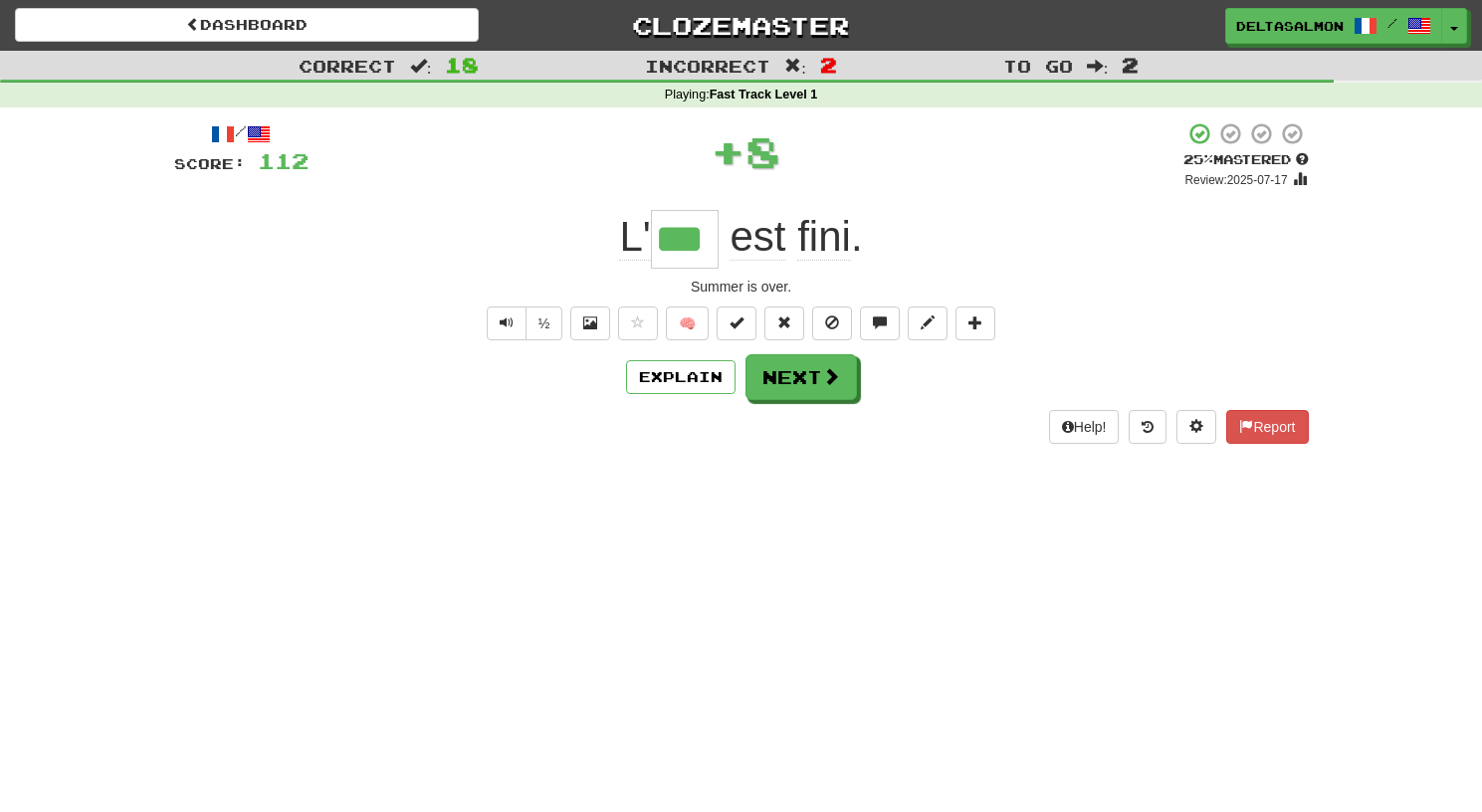 type on "***" 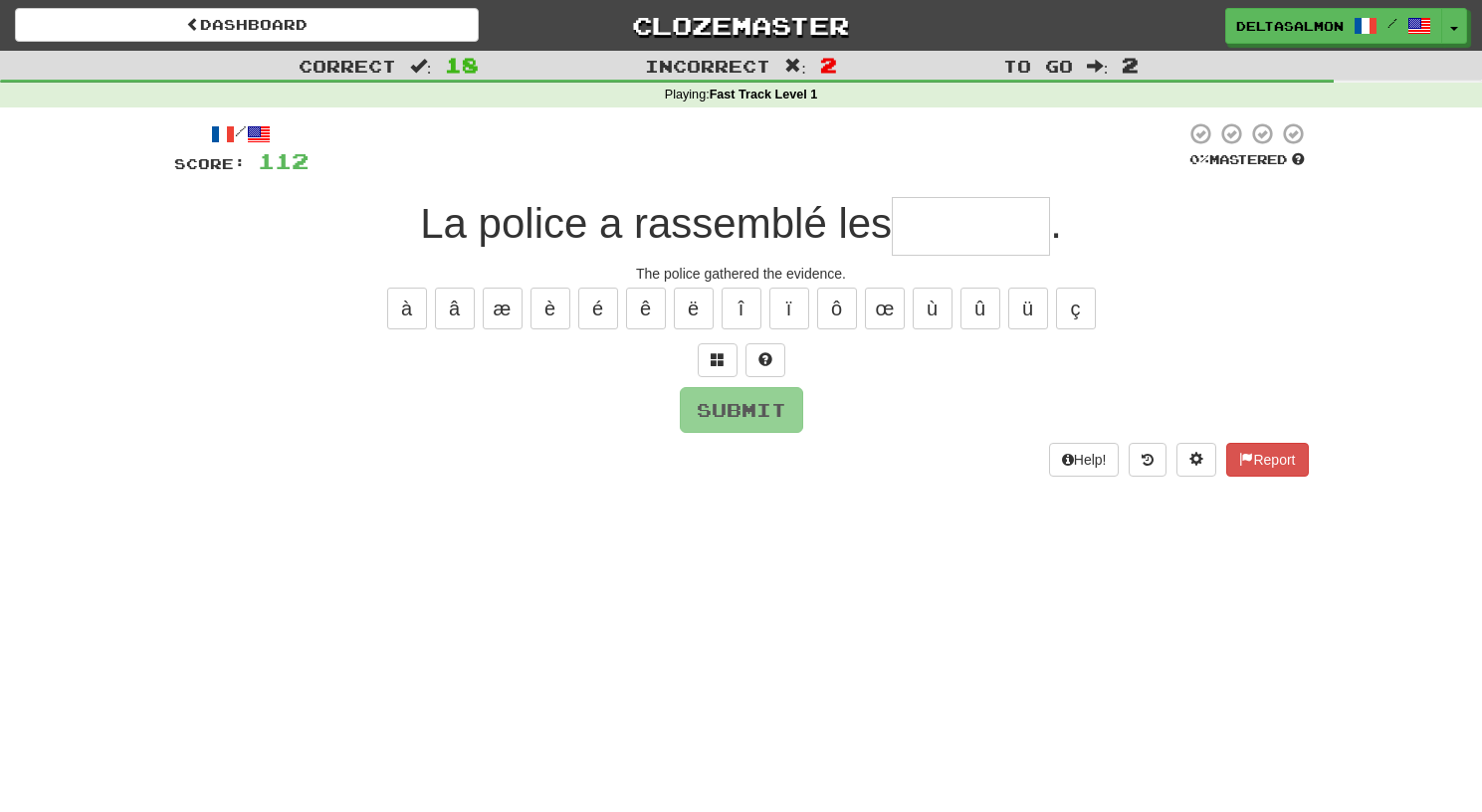 type on "*" 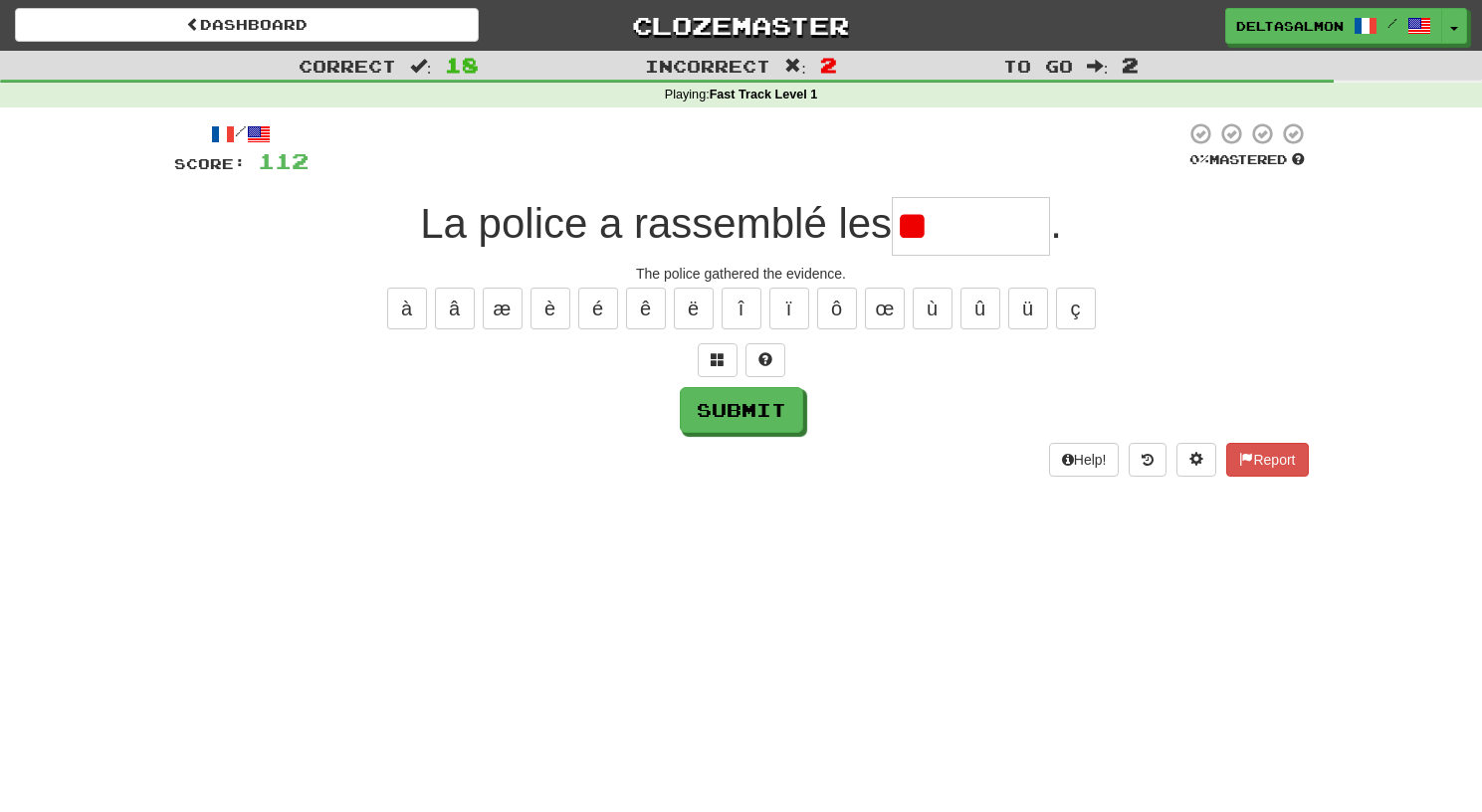 type on "*" 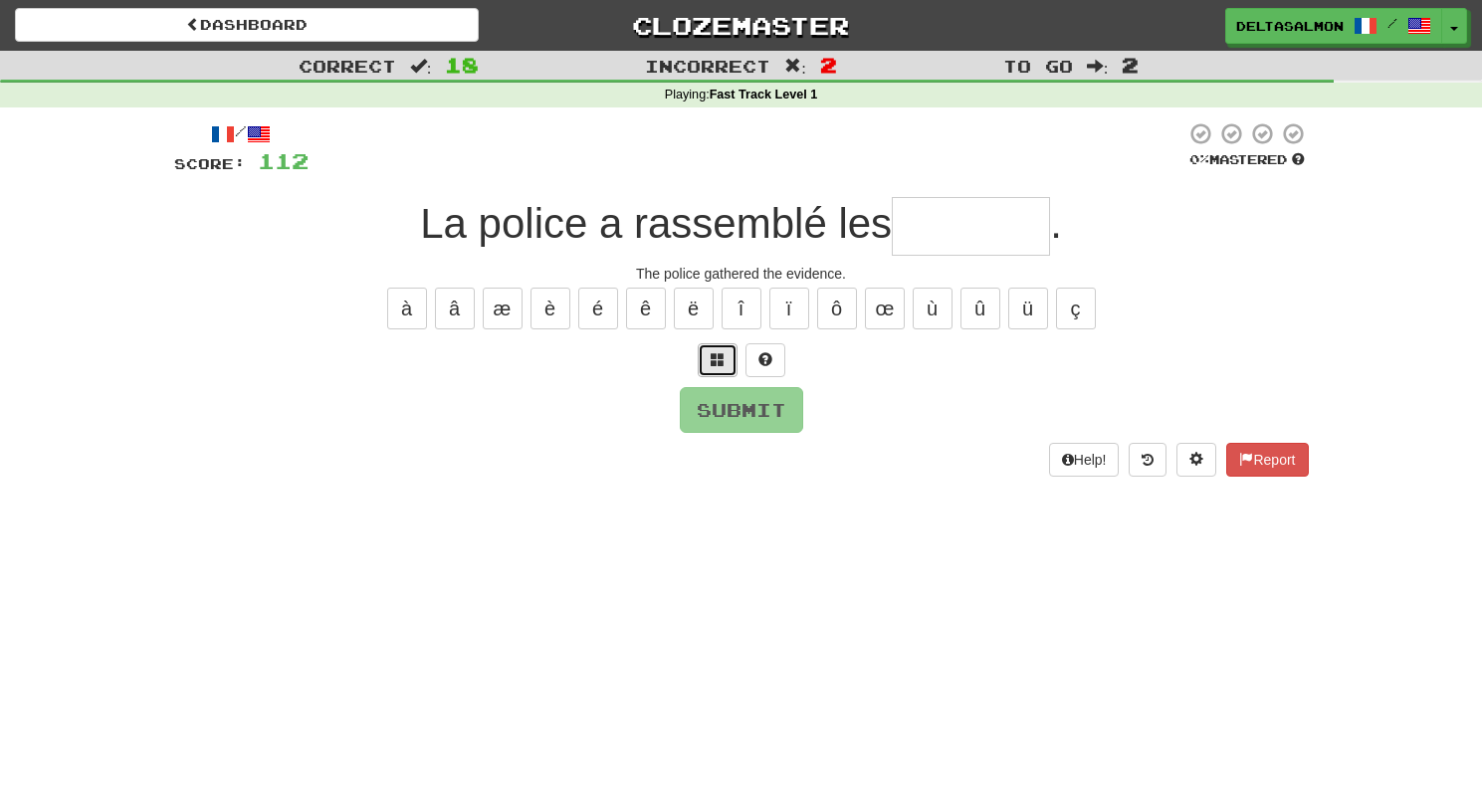 click at bounding box center (718, 360) 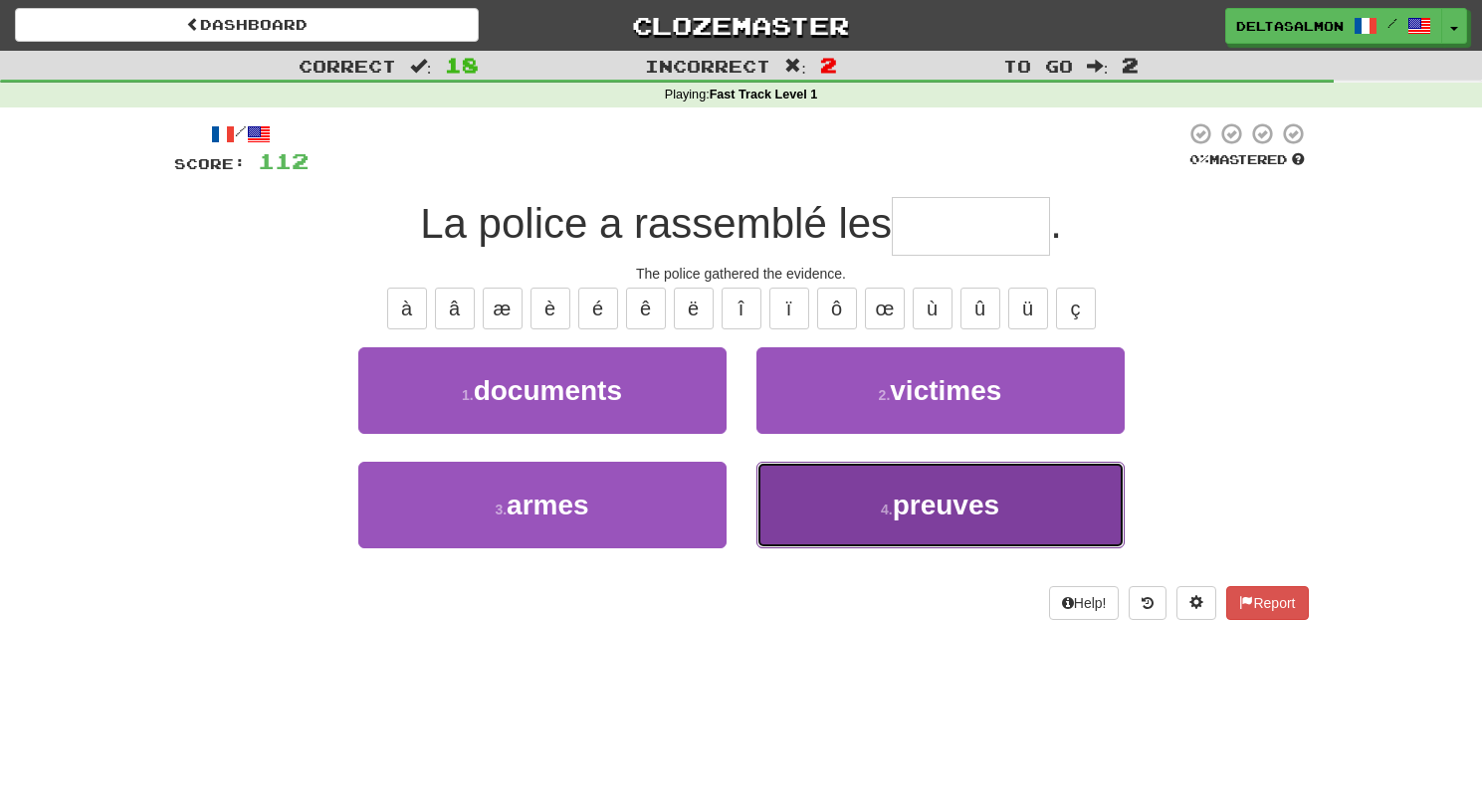 click on "4 .  preuves" at bounding box center [941, 505] 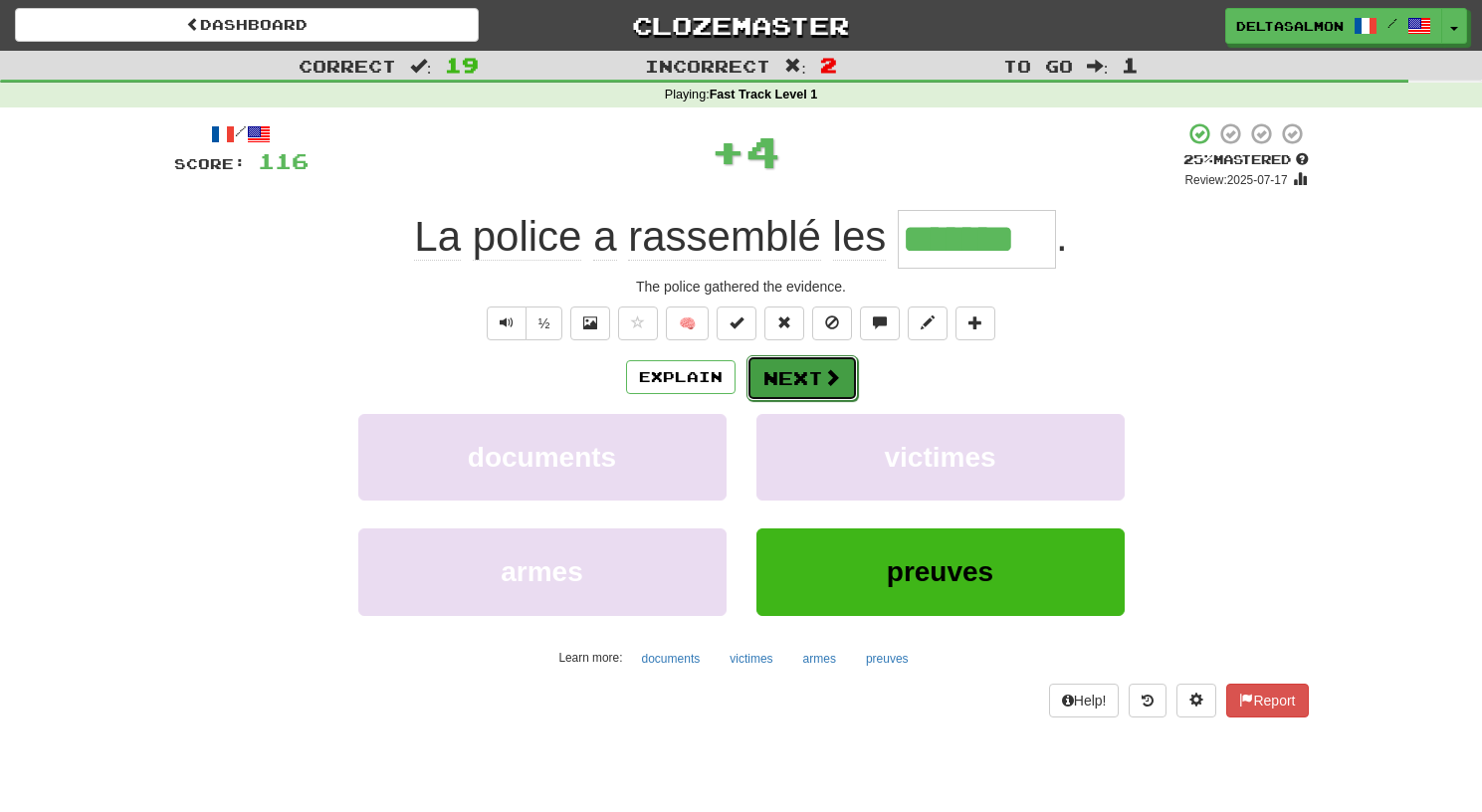 click on "Next" at bounding box center [802, 378] 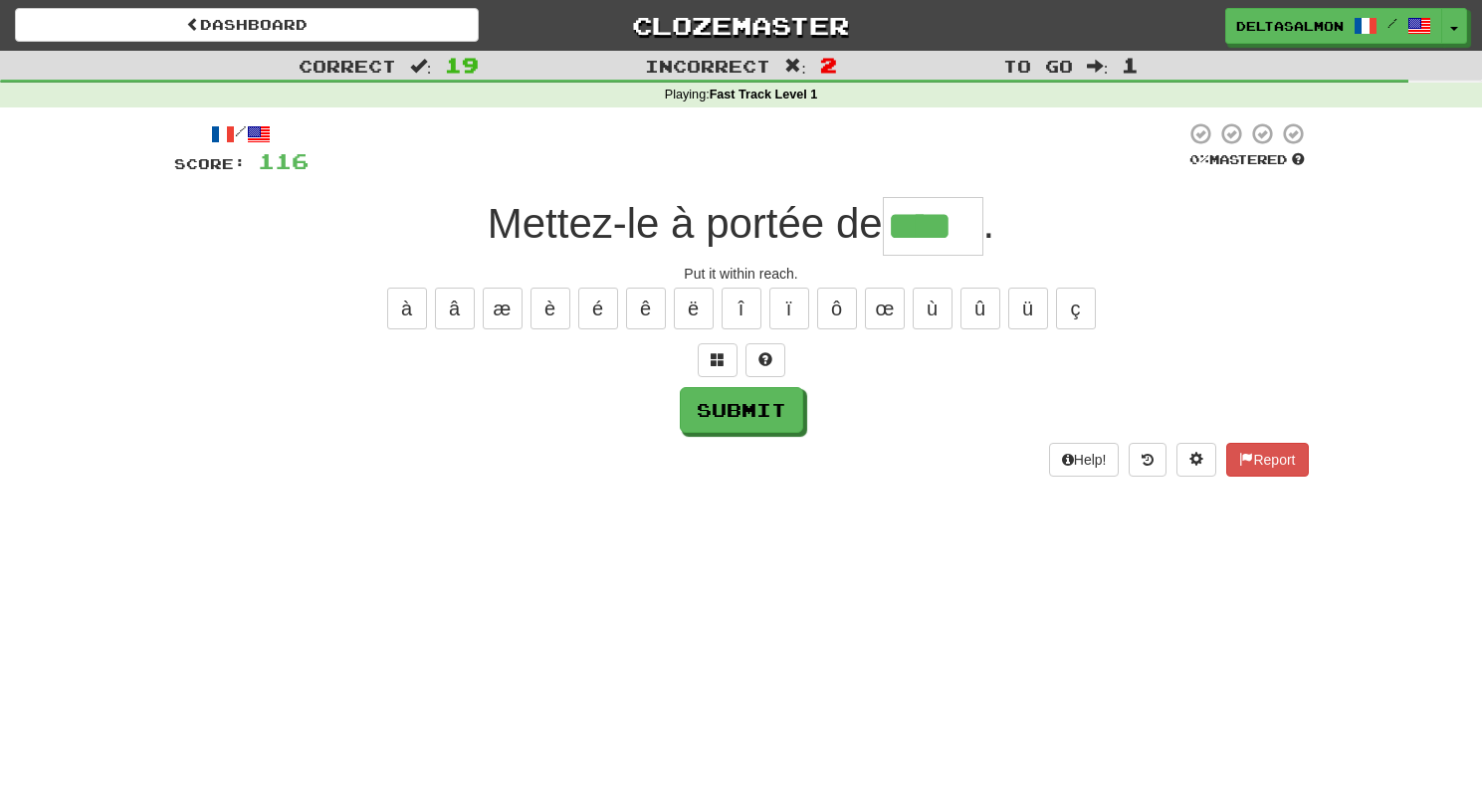 type on "****" 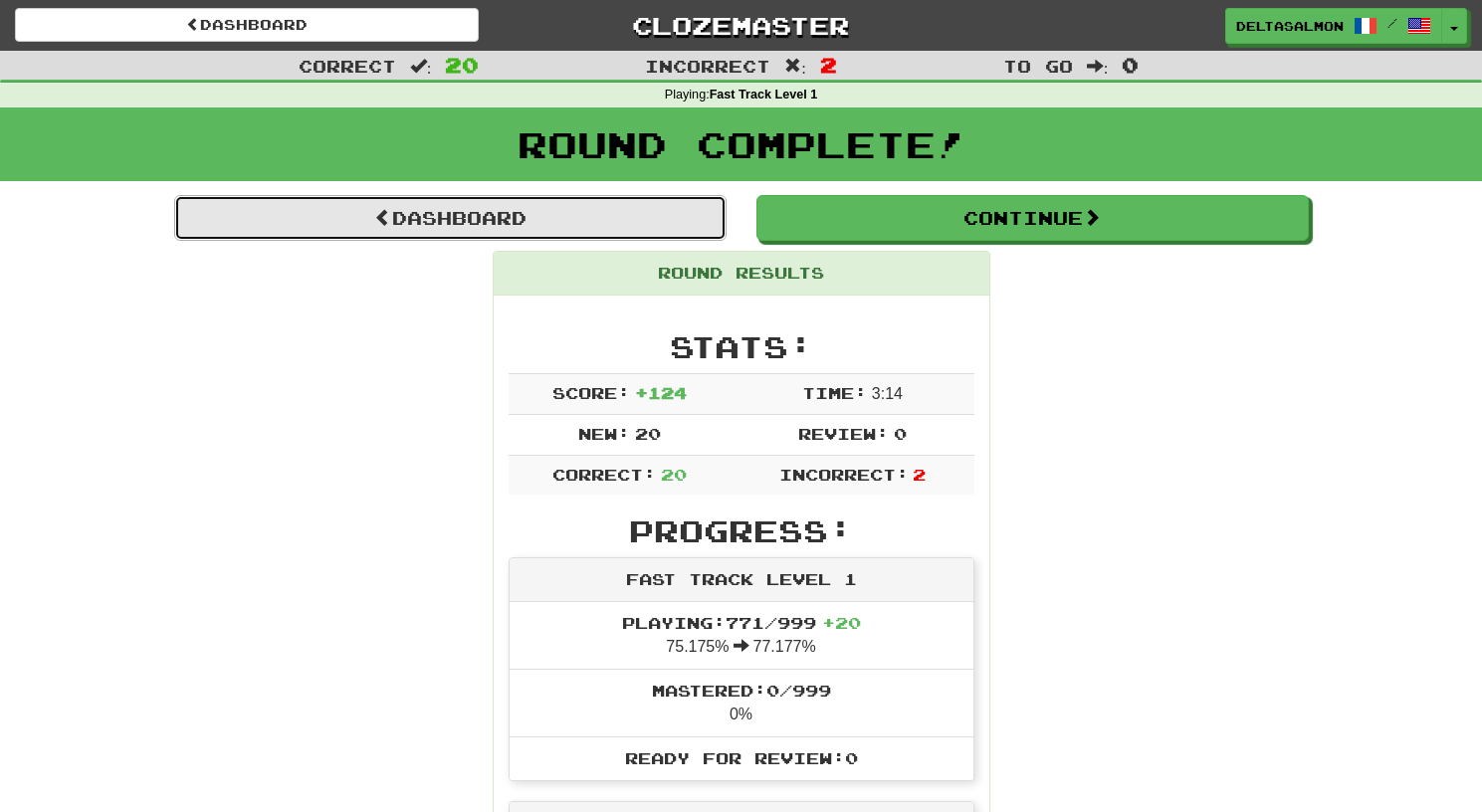 click on "Dashboard" at bounding box center [450, 218] 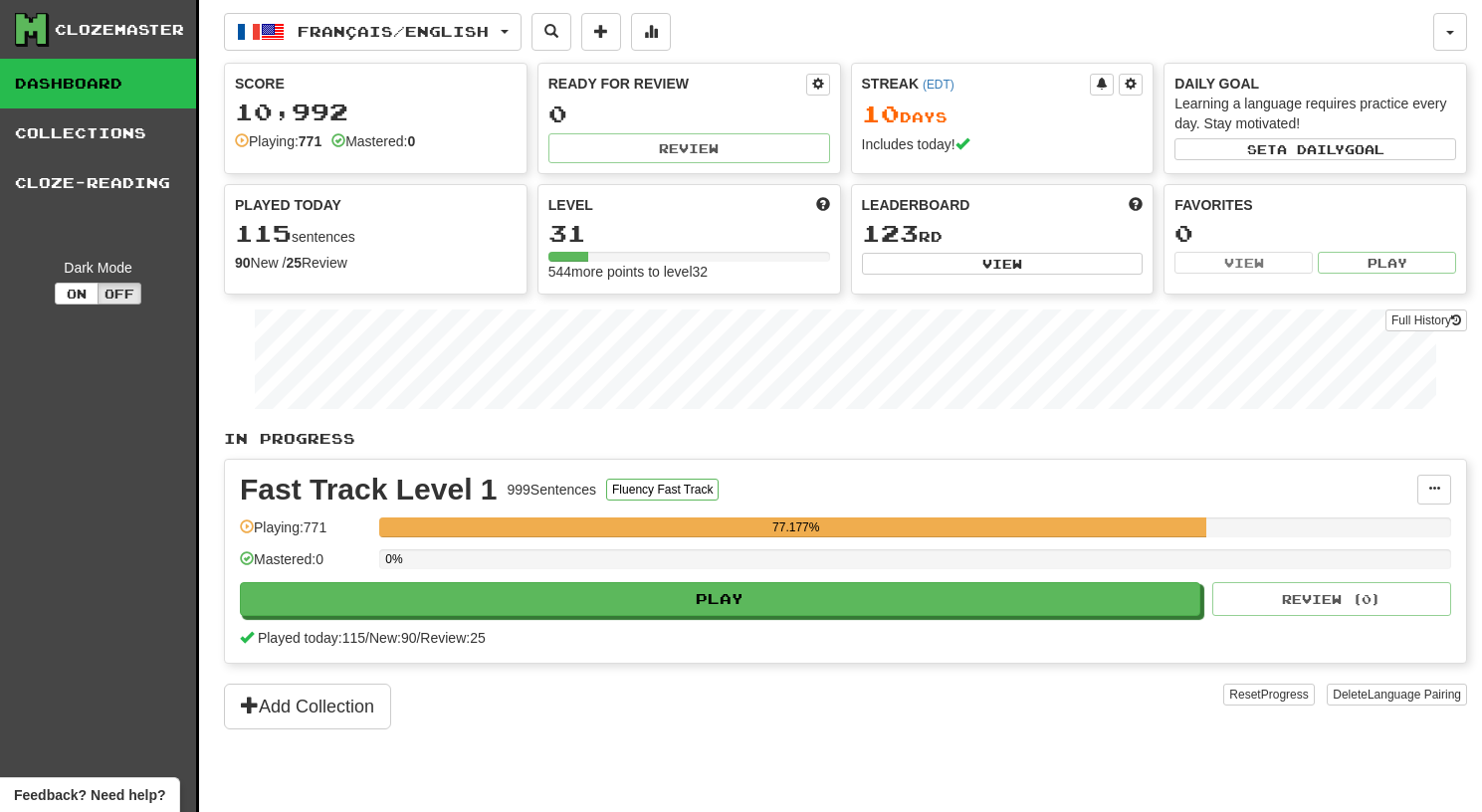 scroll, scrollTop: 0, scrollLeft: 0, axis: both 